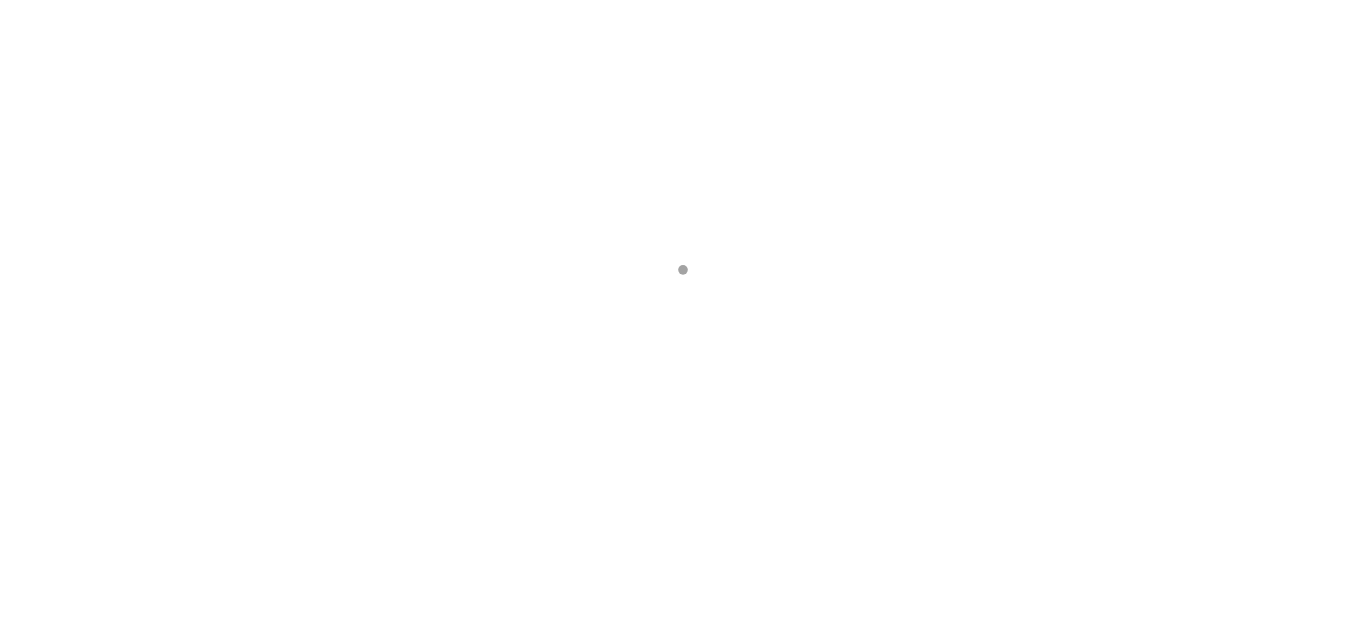 scroll, scrollTop: 0, scrollLeft: 0, axis: both 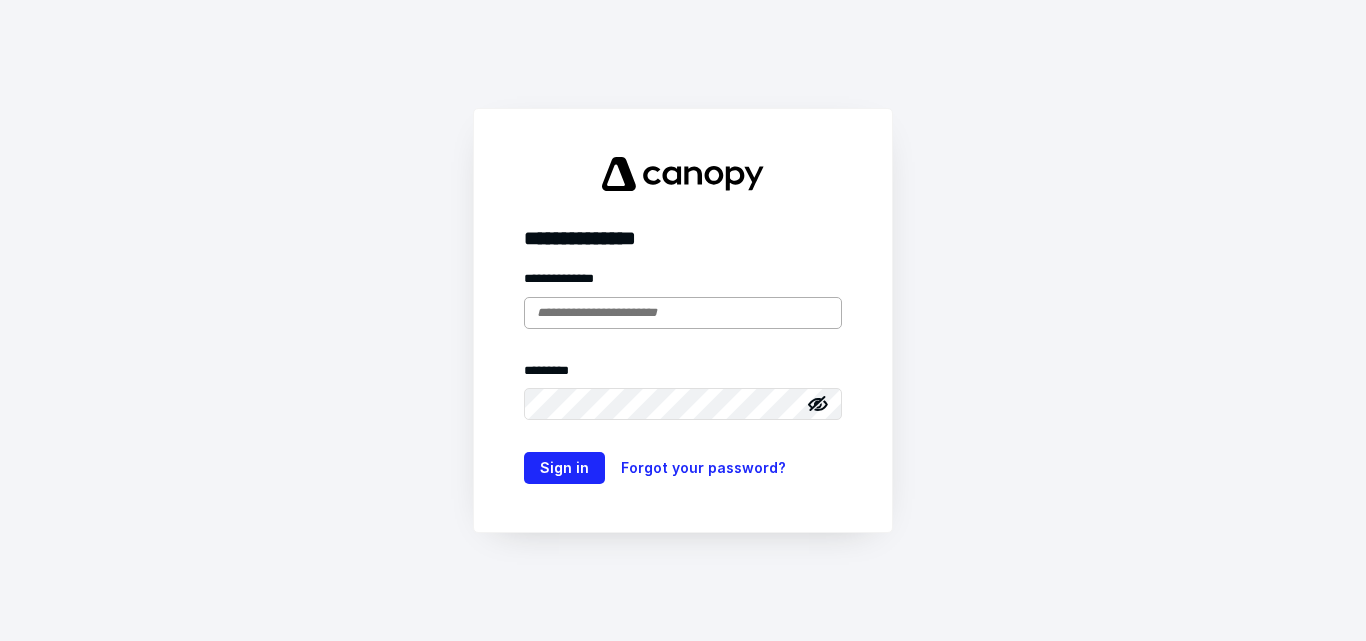 click at bounding box center (683, 313) 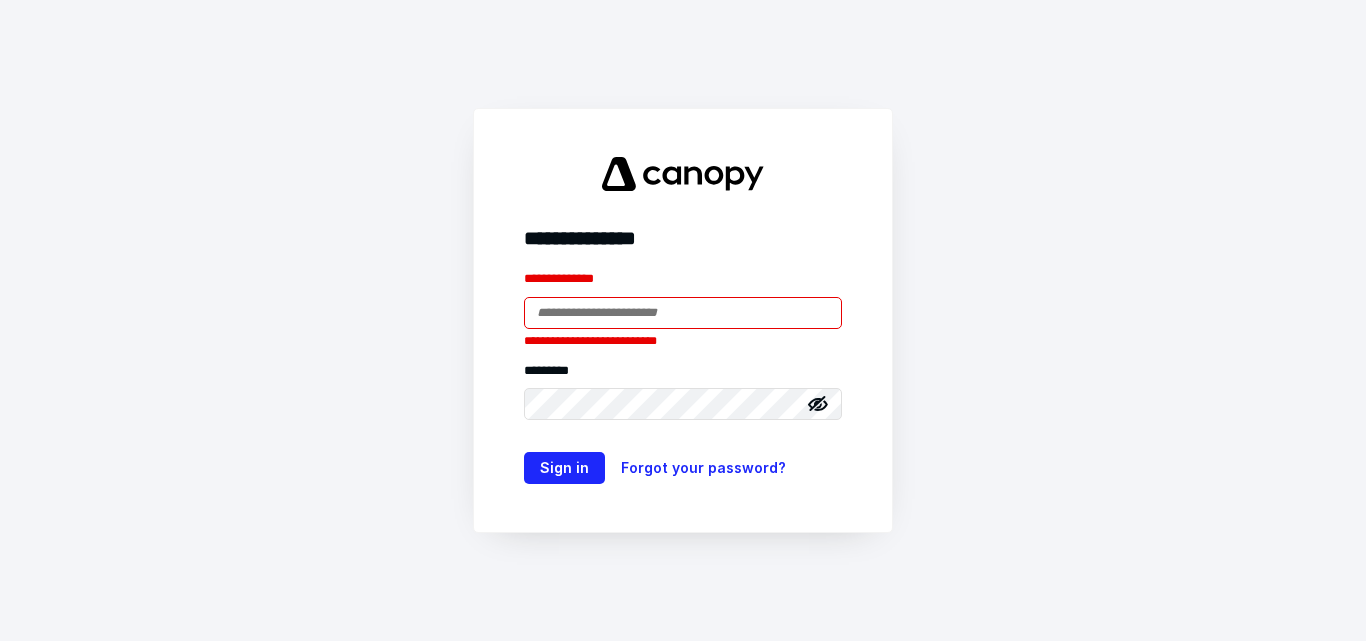 drag, startPoint x: 573, startPoint y: 312, endPoint x: 608, endPoint y: 337, distance: 43.011627 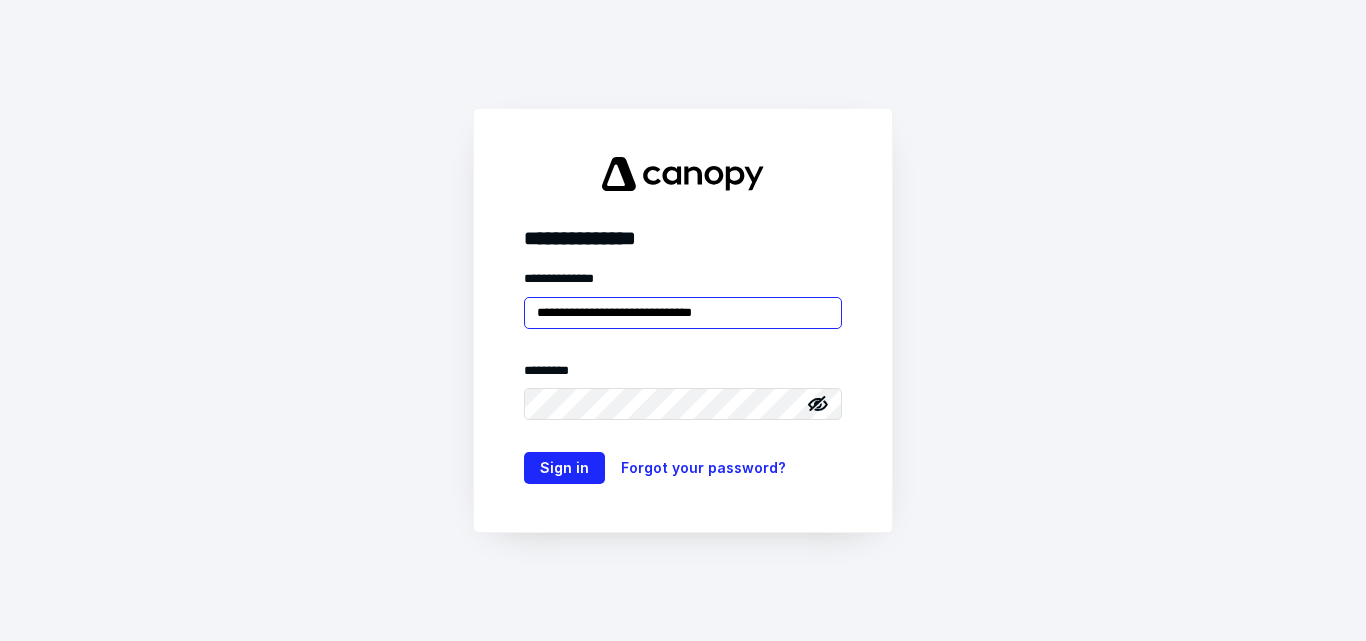 type on "**********" 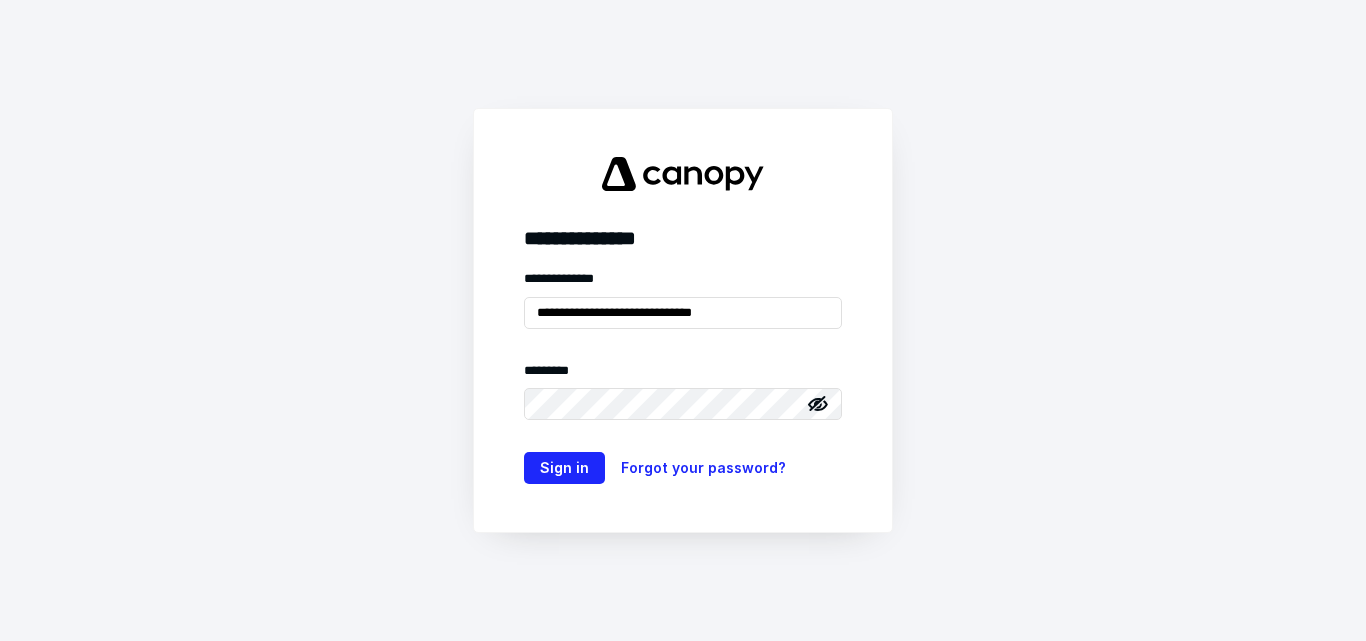 click 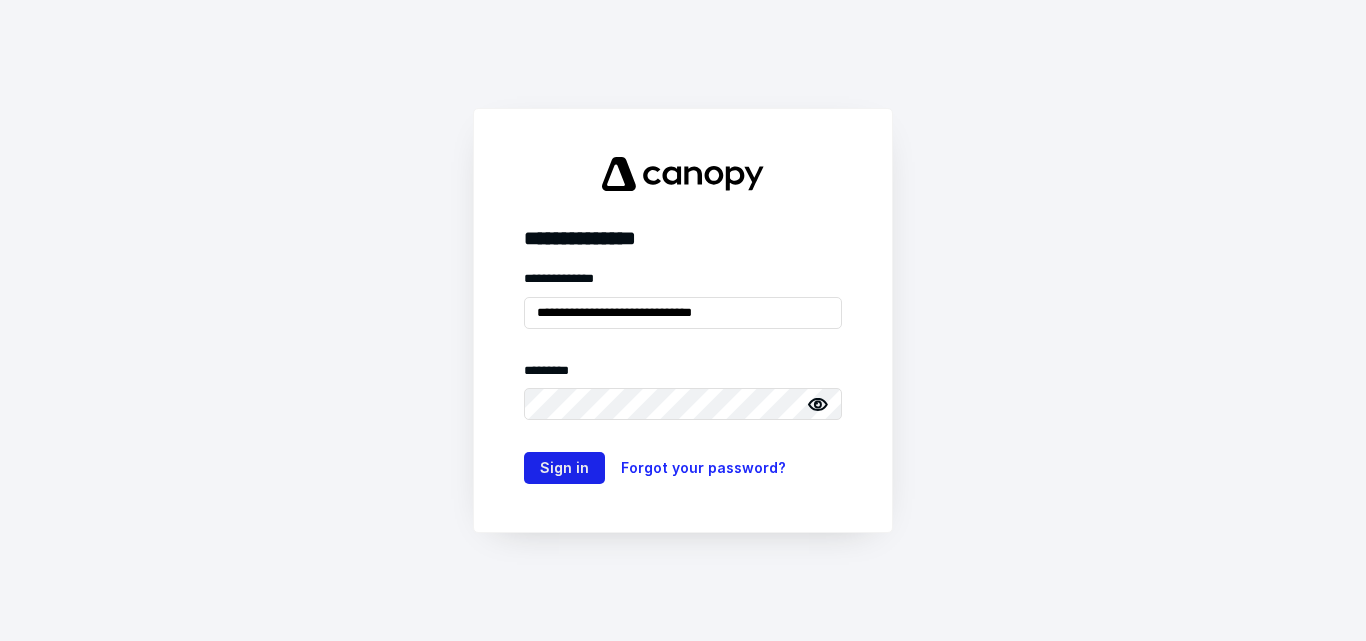 click on "Sign in" at bounding box center (564, 468) 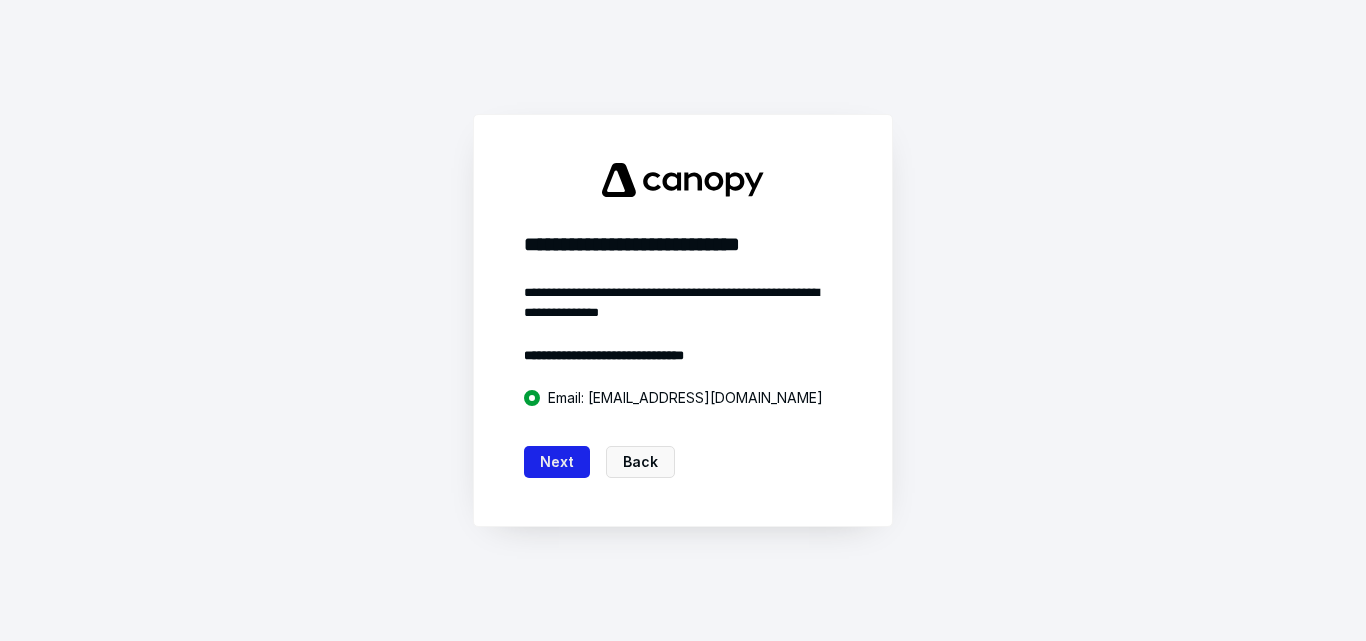 click on "Next" at bounding box center (557, 462) 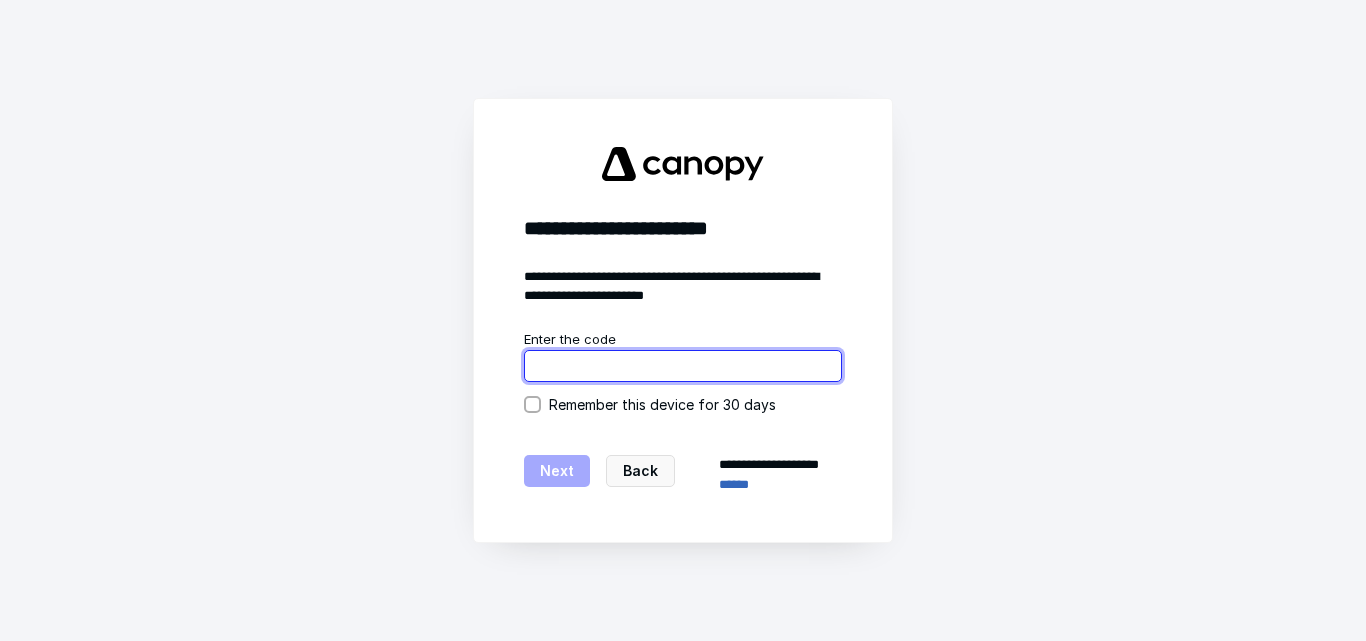 click at bounding box center [683, 366] 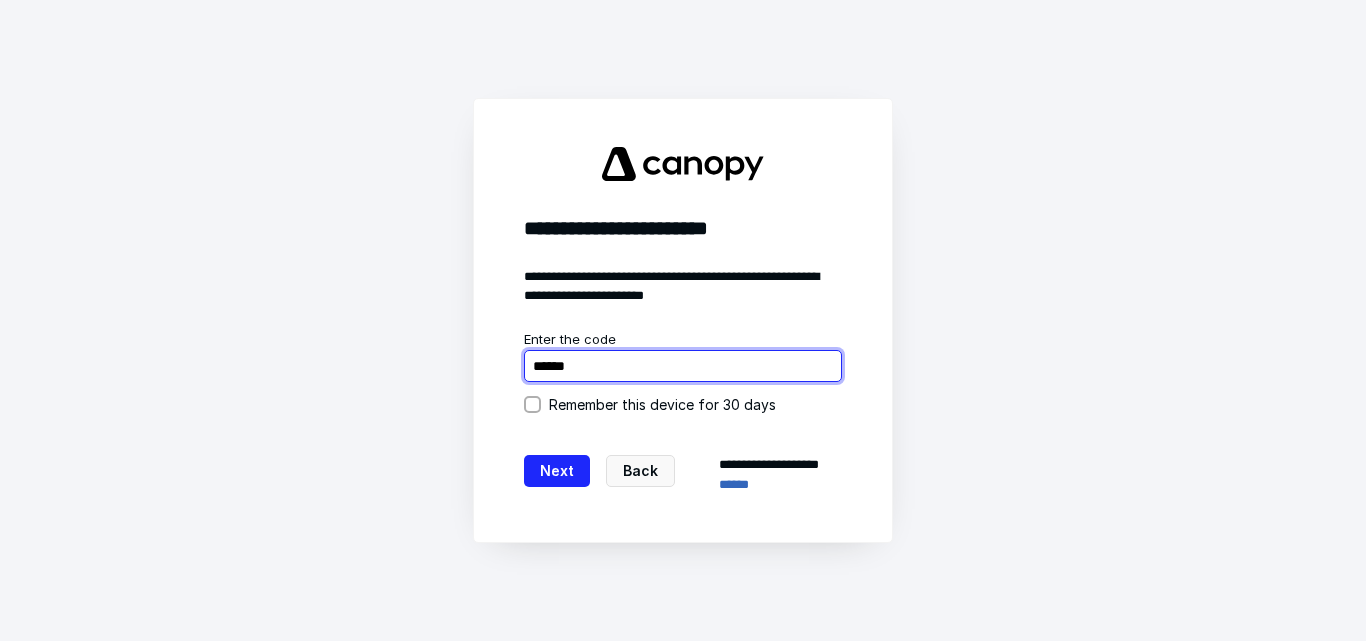 type on "******" 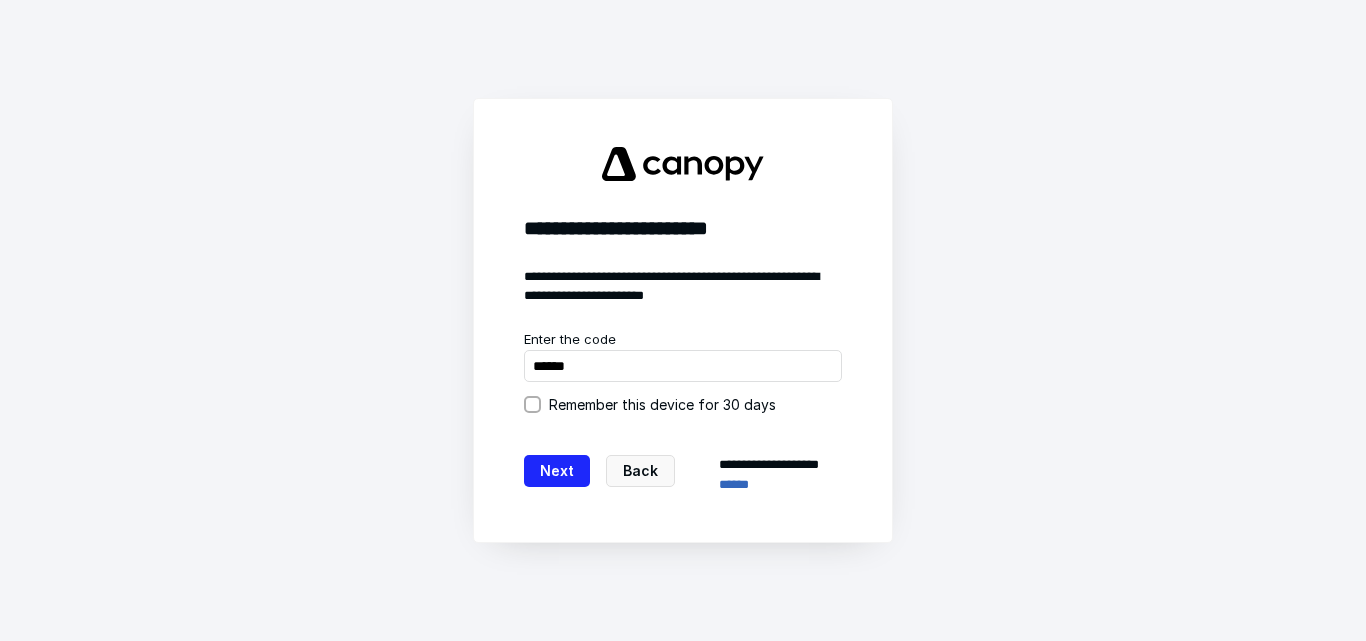 click 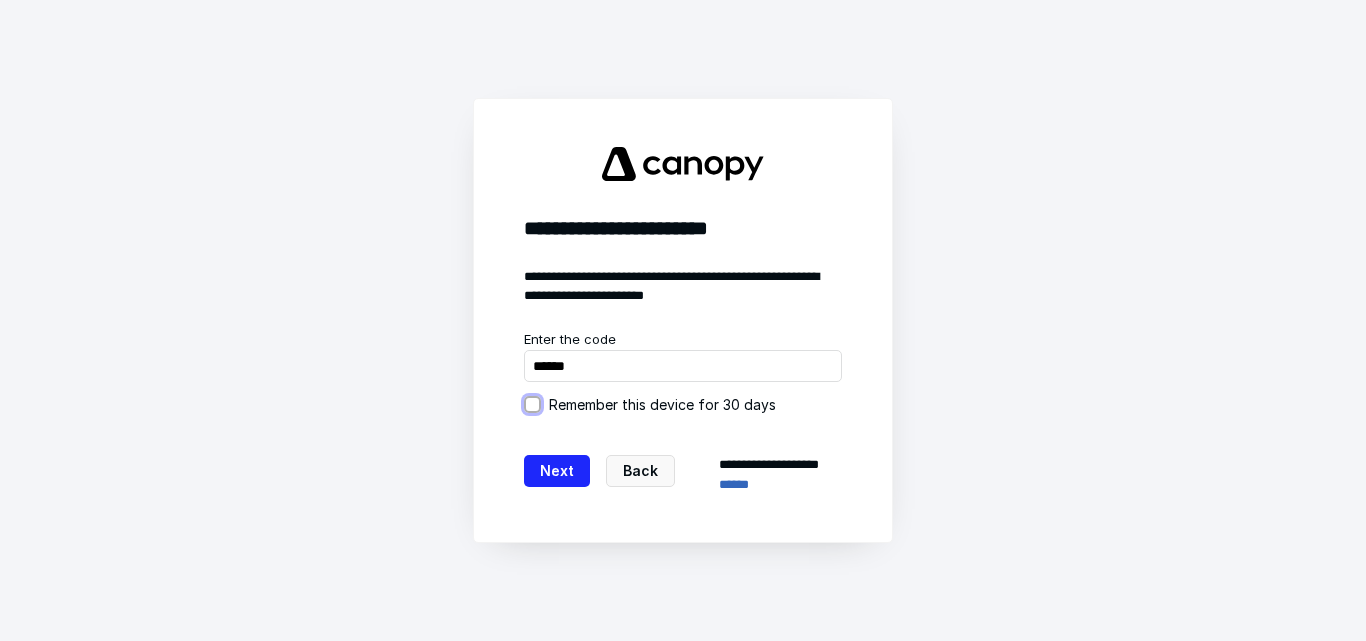 checkbox on "true" 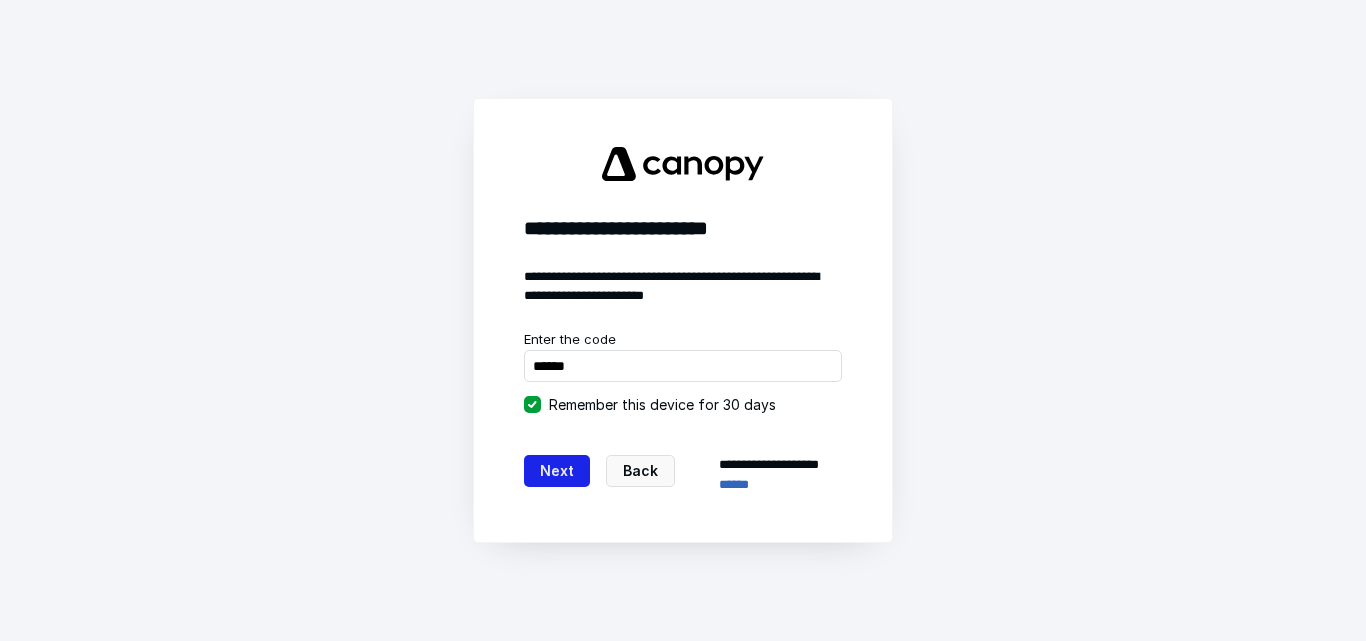 click on "Next" at bounding box center (557, 471) 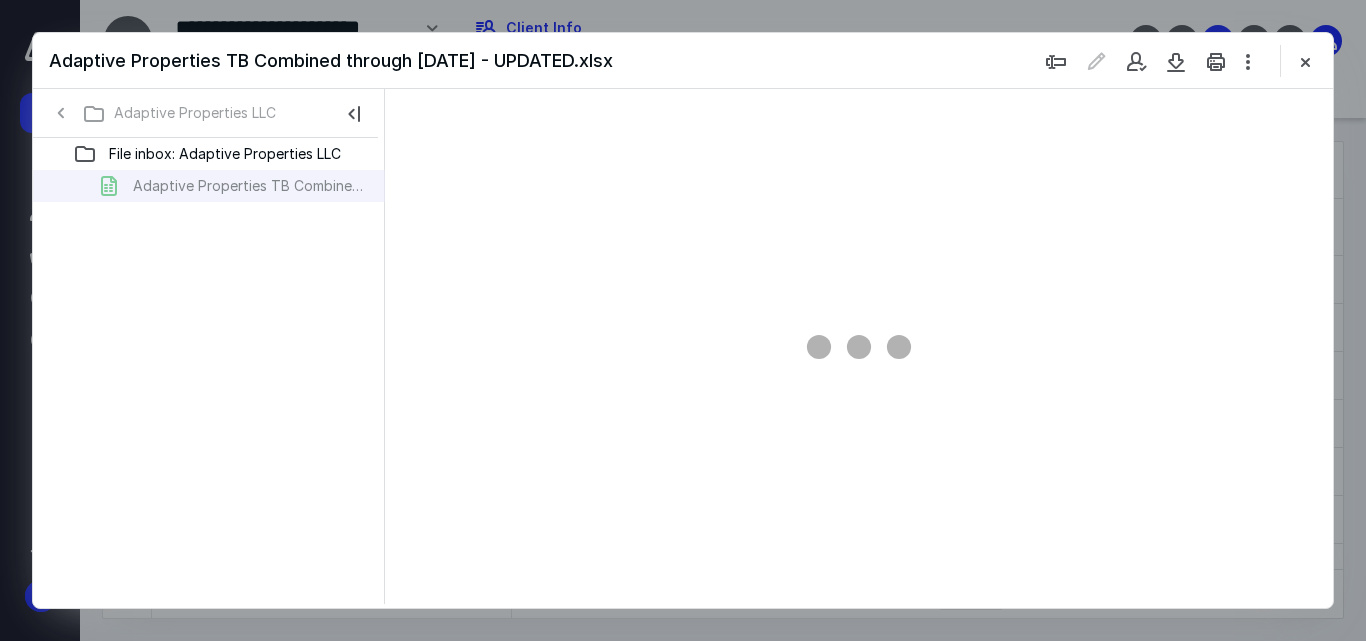 scroll, scrollTop: 0, scrollLeft: 0, axis: both 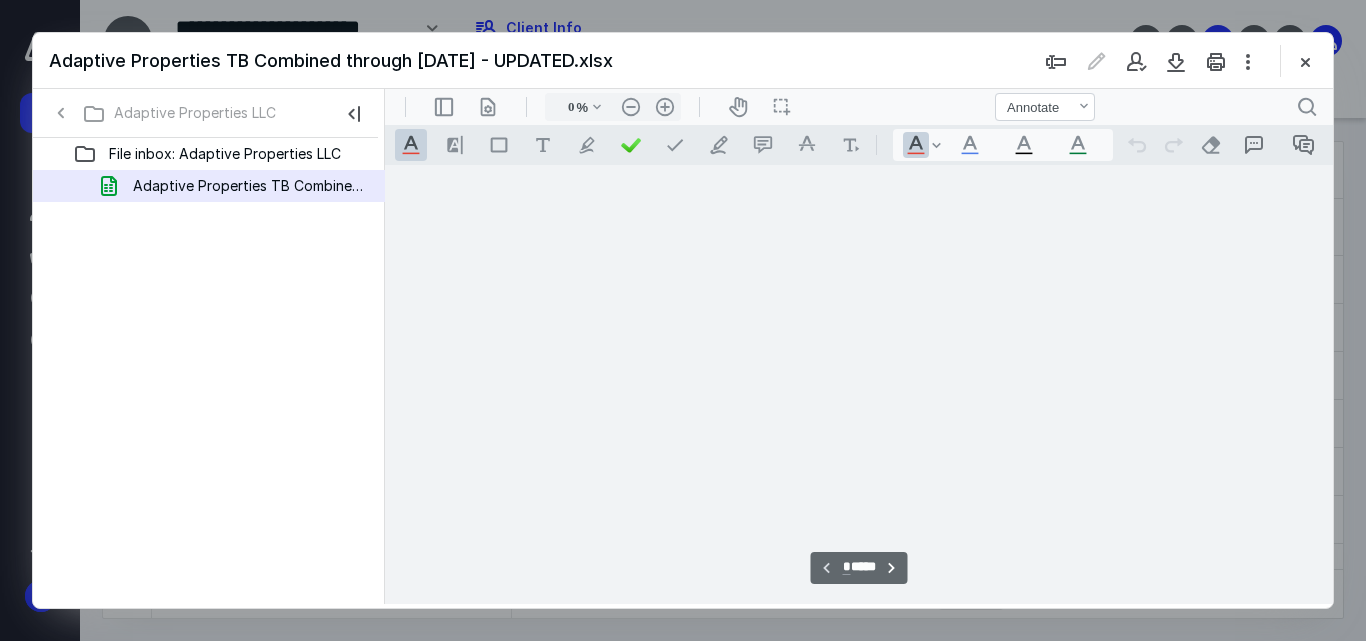 type on "17" 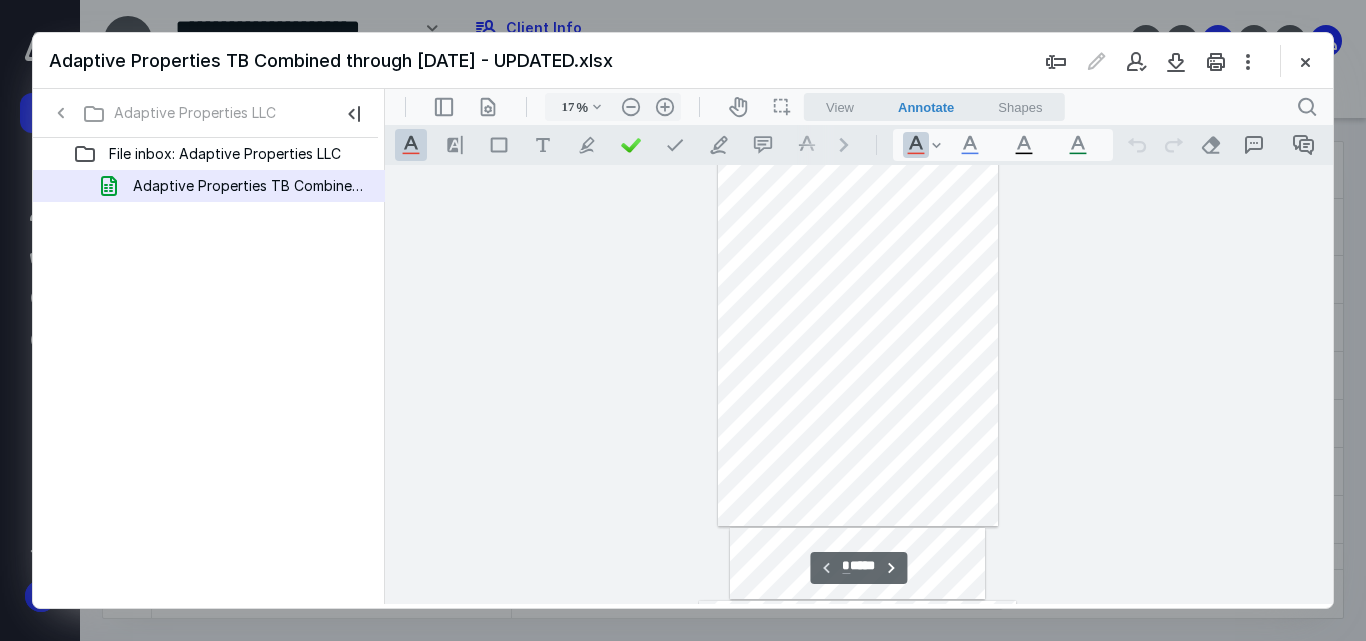 scroll, scrollTop: 0, scrollLeft: 0, axis: both 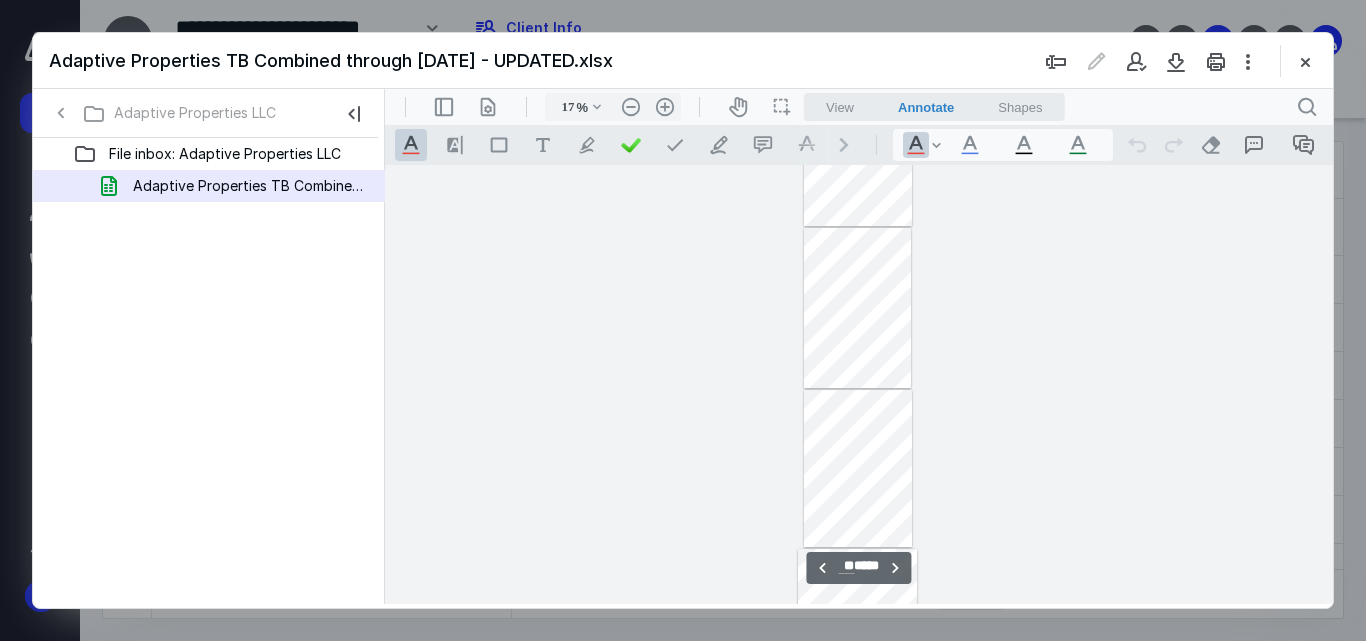 type on "**" 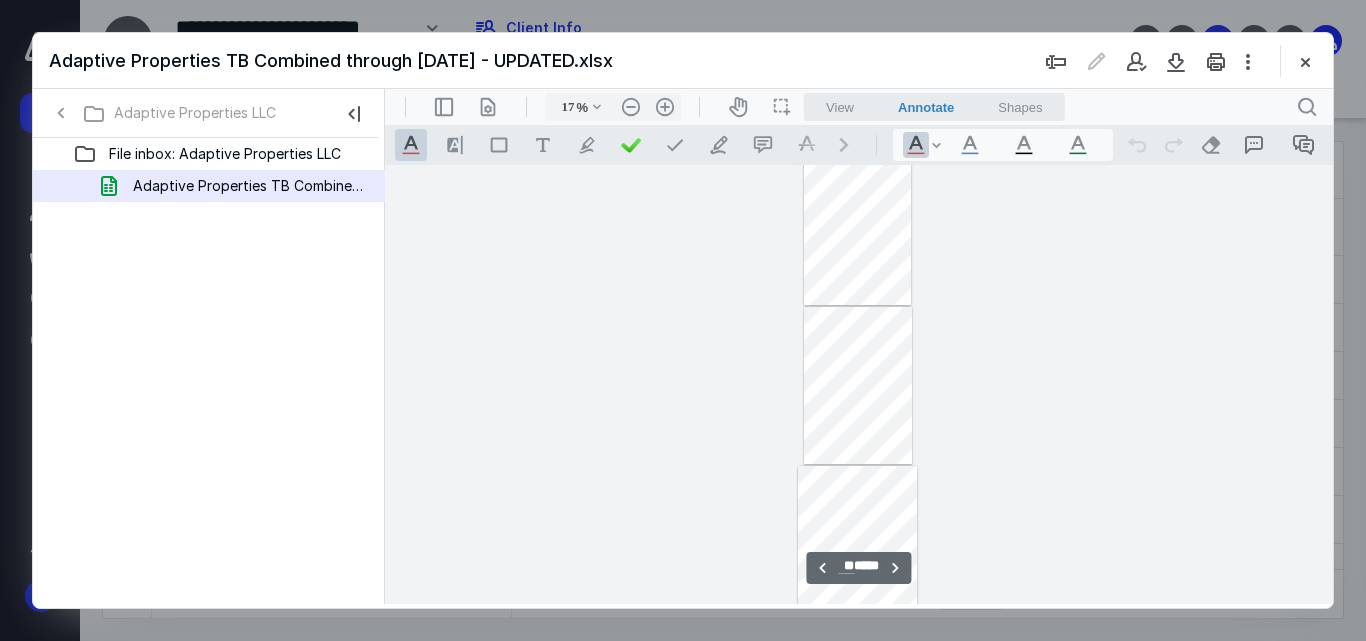 scroll, scrollTop: 2191, scrollLeft: 0, axis: vertical 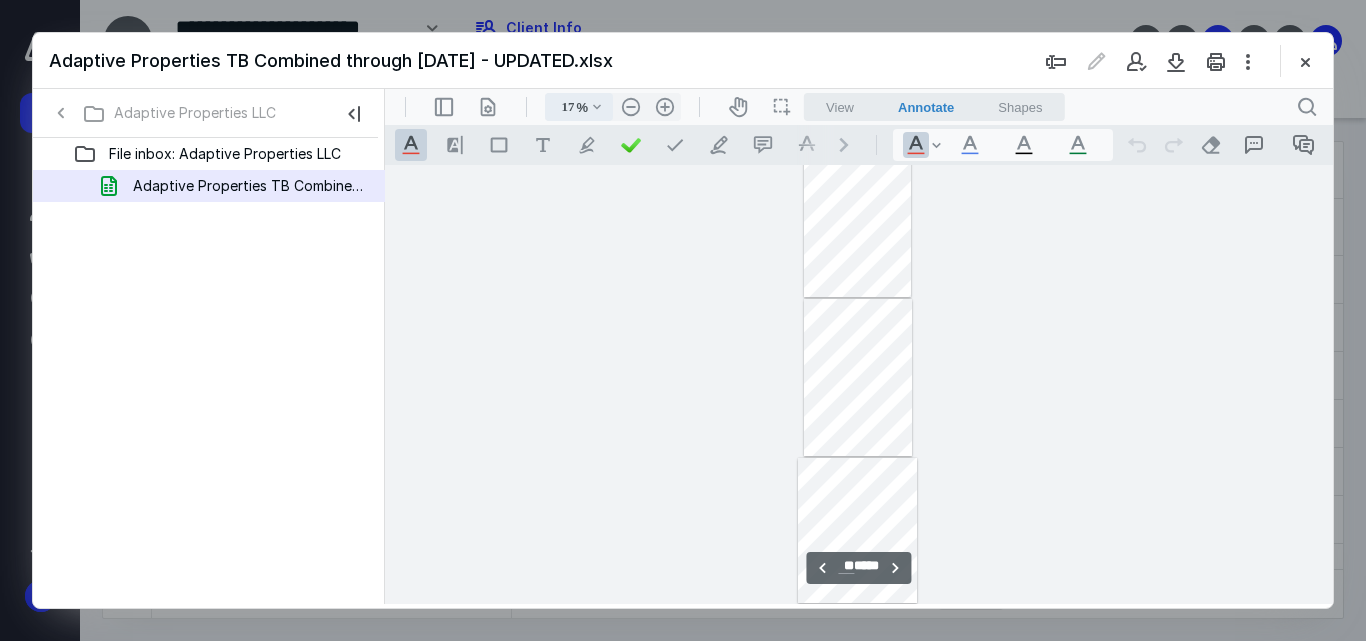 click on ".cls-1{fill:#abb0c4;} icon - chevron - down" at bounding box center (597, 107) 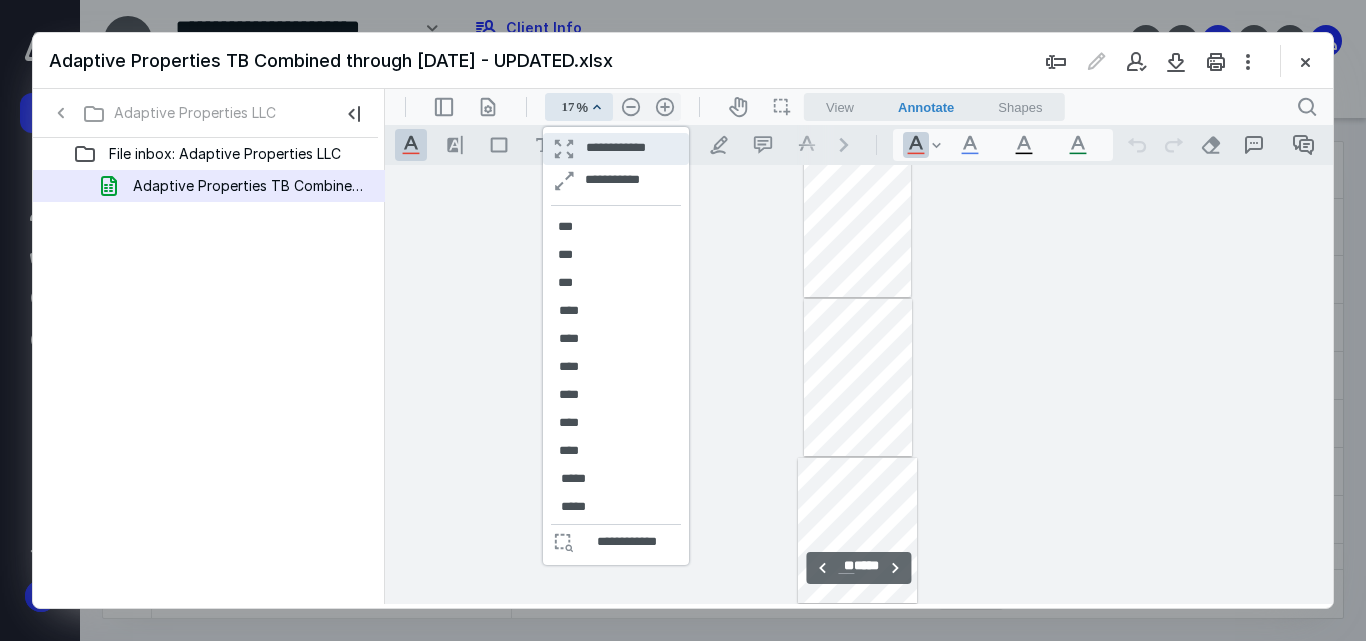 click on "**********" at bounding box center [615, 149] 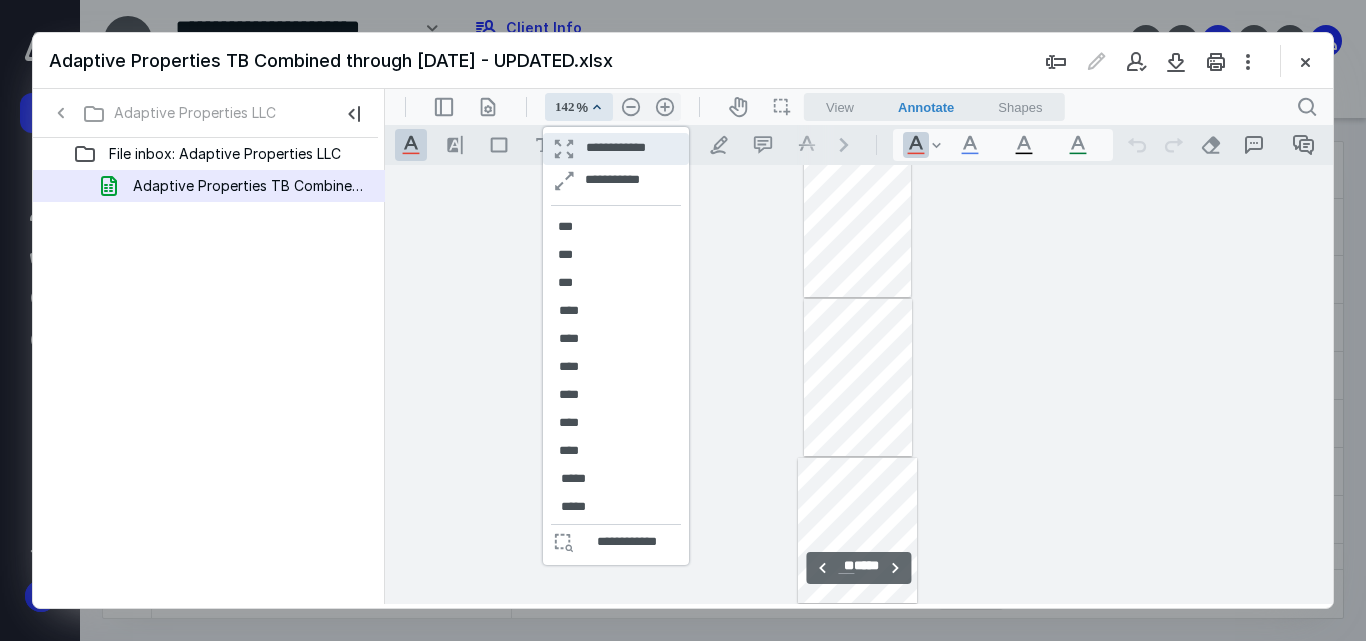 scroll, scrollTop: 18534, scrollLeft: 880, axis: both 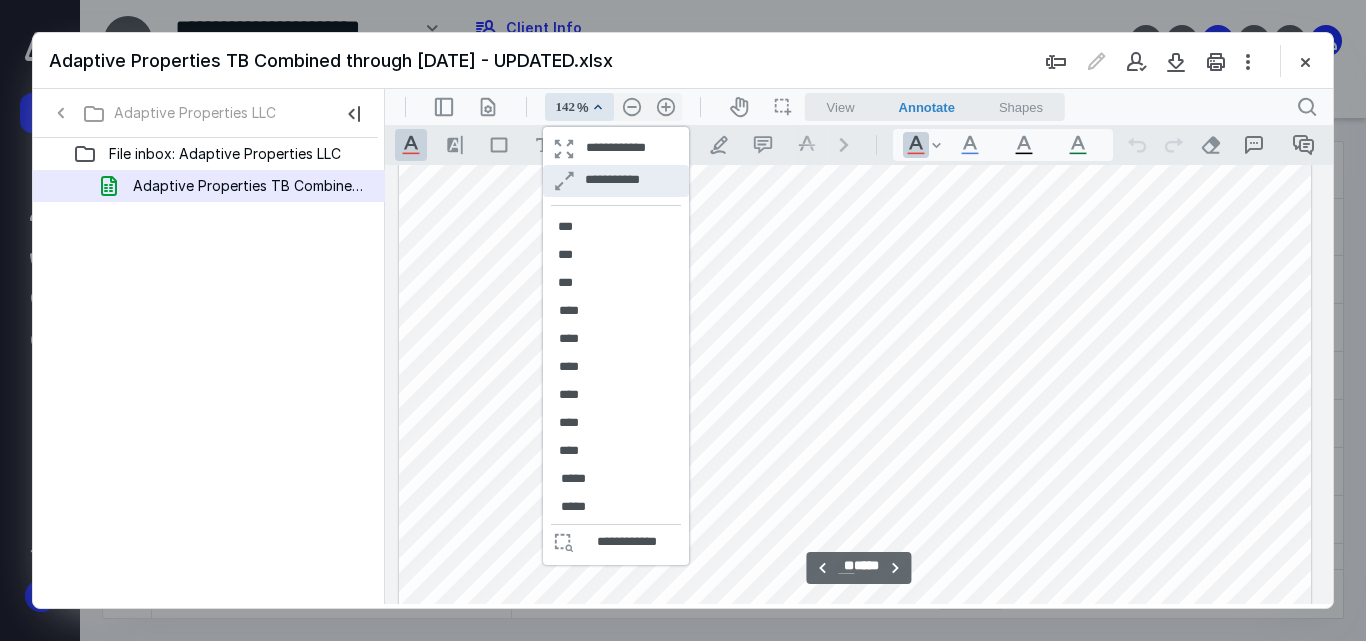 click on "**********" at bounding box center [613, 181] 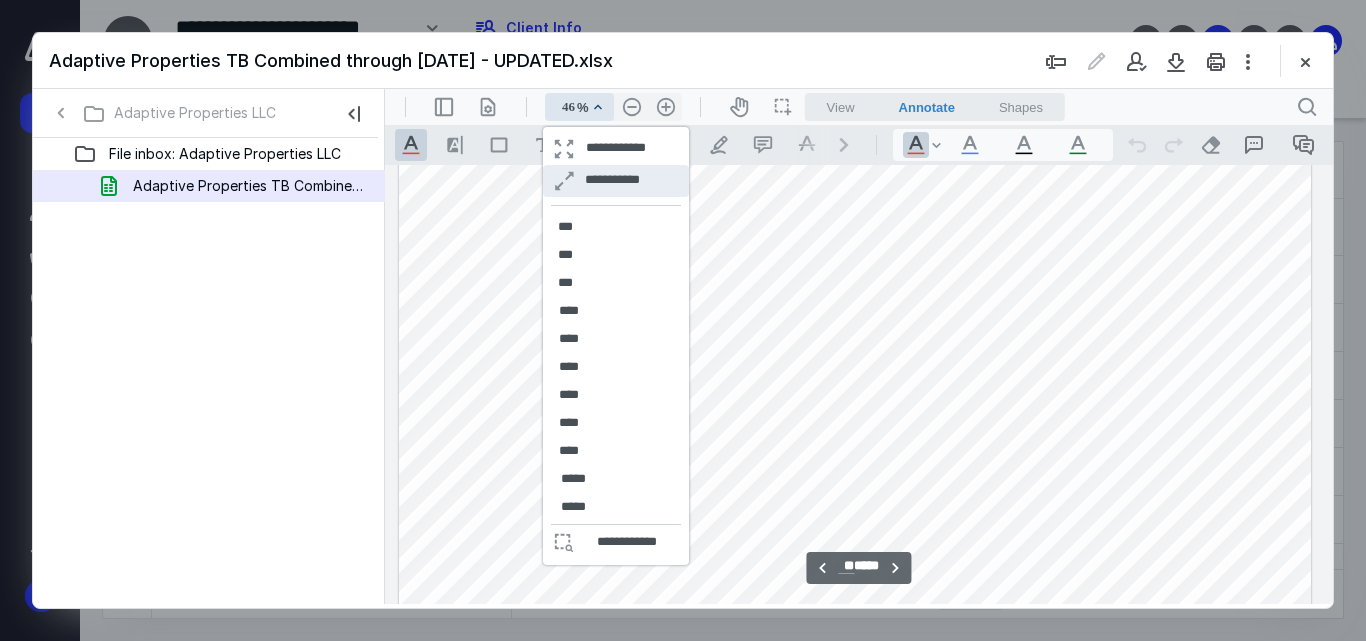 scroll, scrollTop: 5955, scrollLeft: 0, axis: vertical 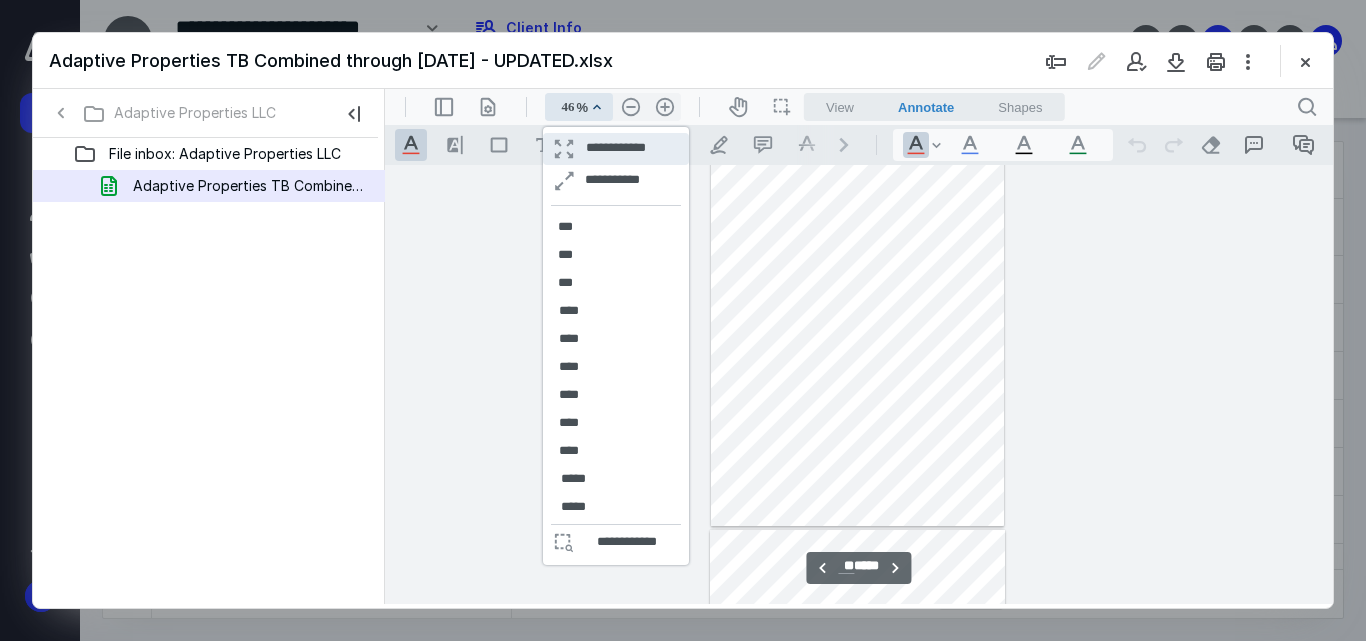 click on "**********" at bounding box center (616, 149) 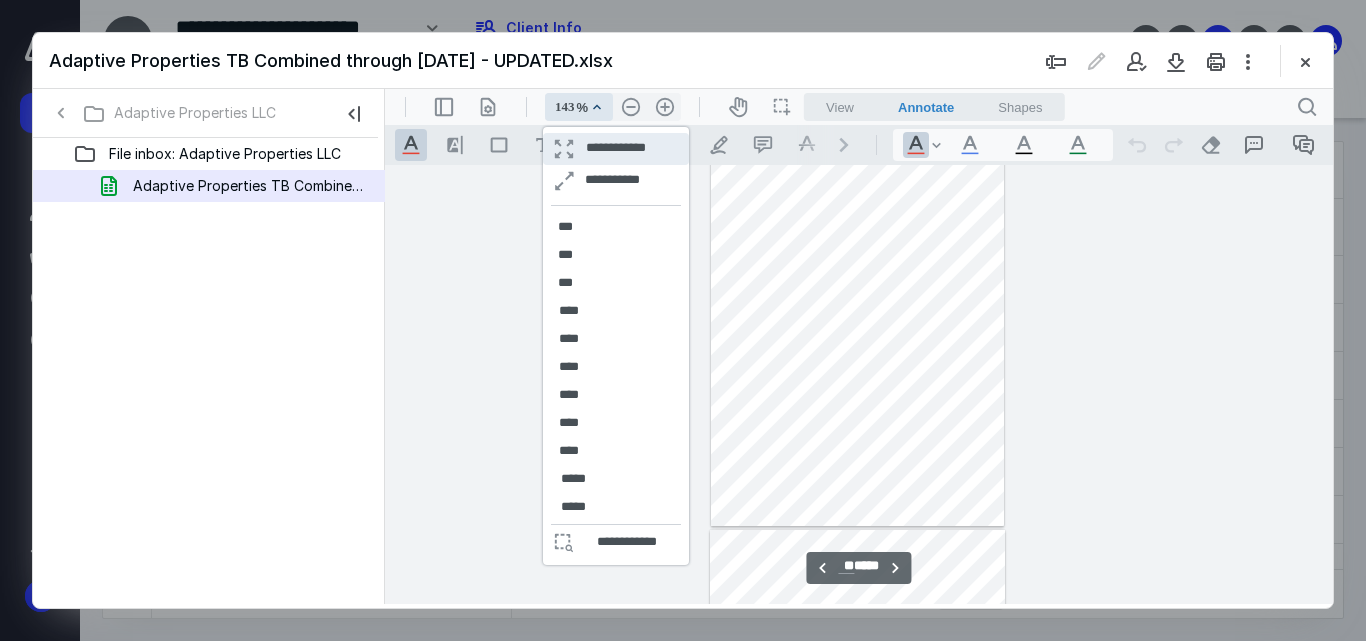 scroll, scrollTop: 18647, scrollLeft: 888, axis: both 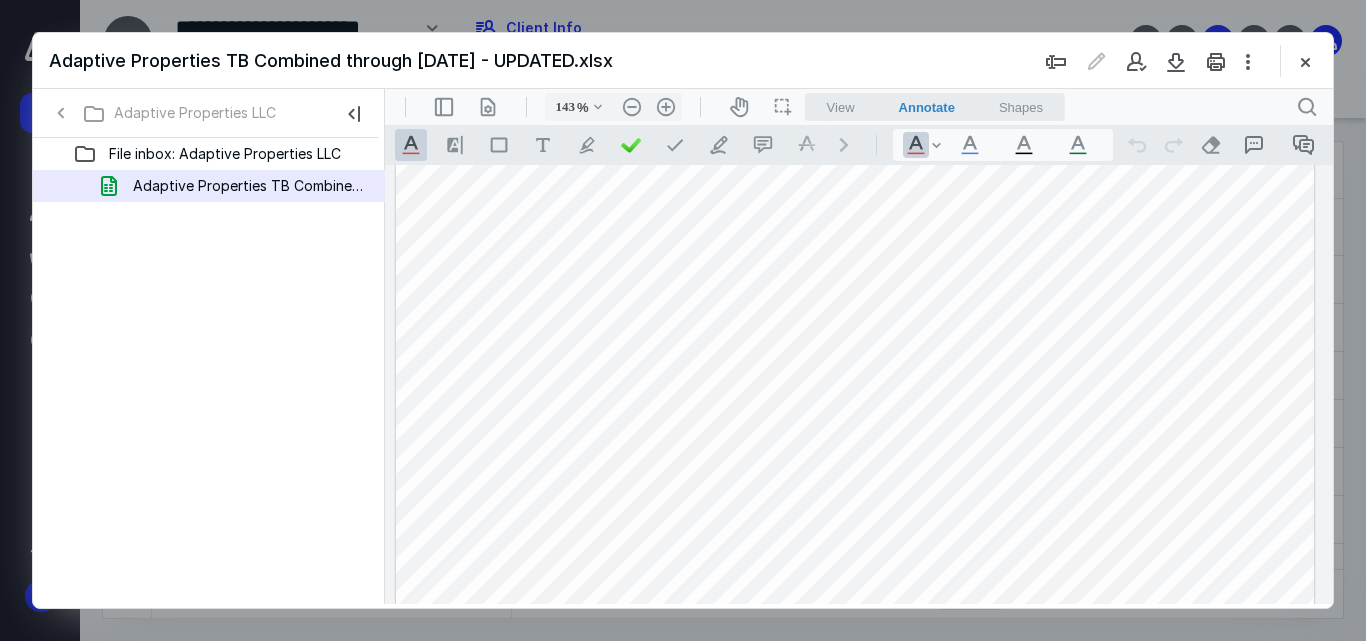 click on "File inbox: Adaptive Properties LLC Adaptive Properties TB Combined through 12.31.24 - UPDATED.xlsx" at bounding box center [209, 371] 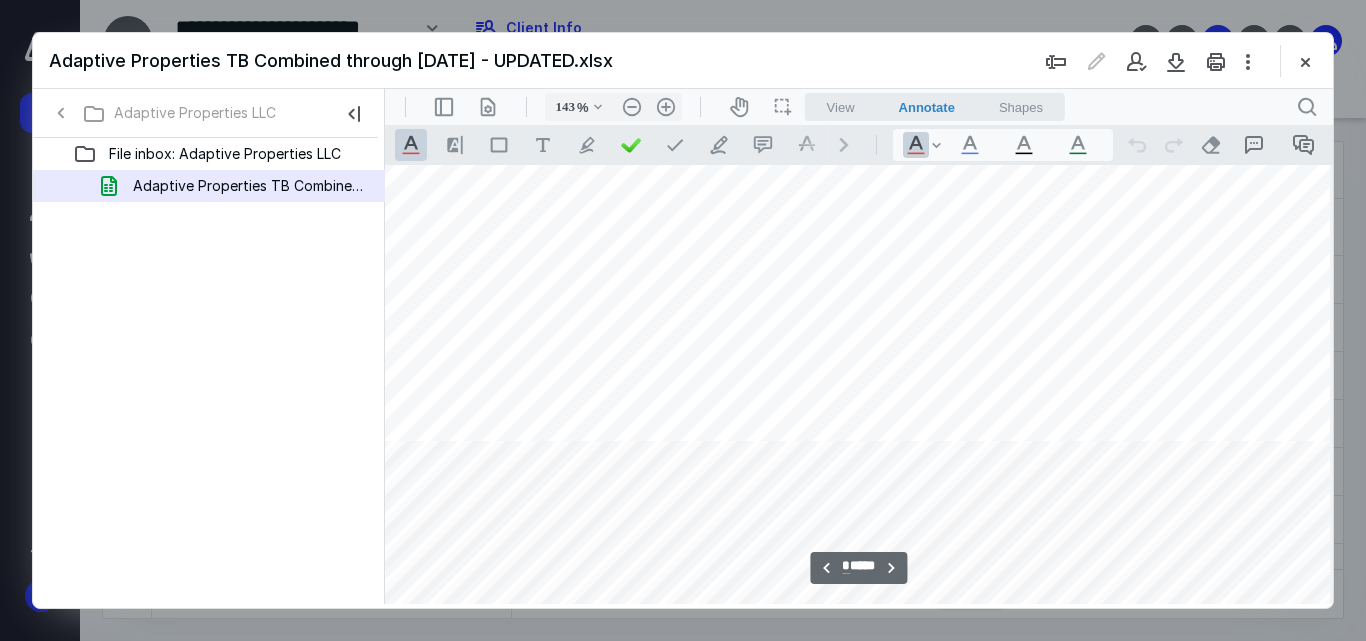 type on "*" 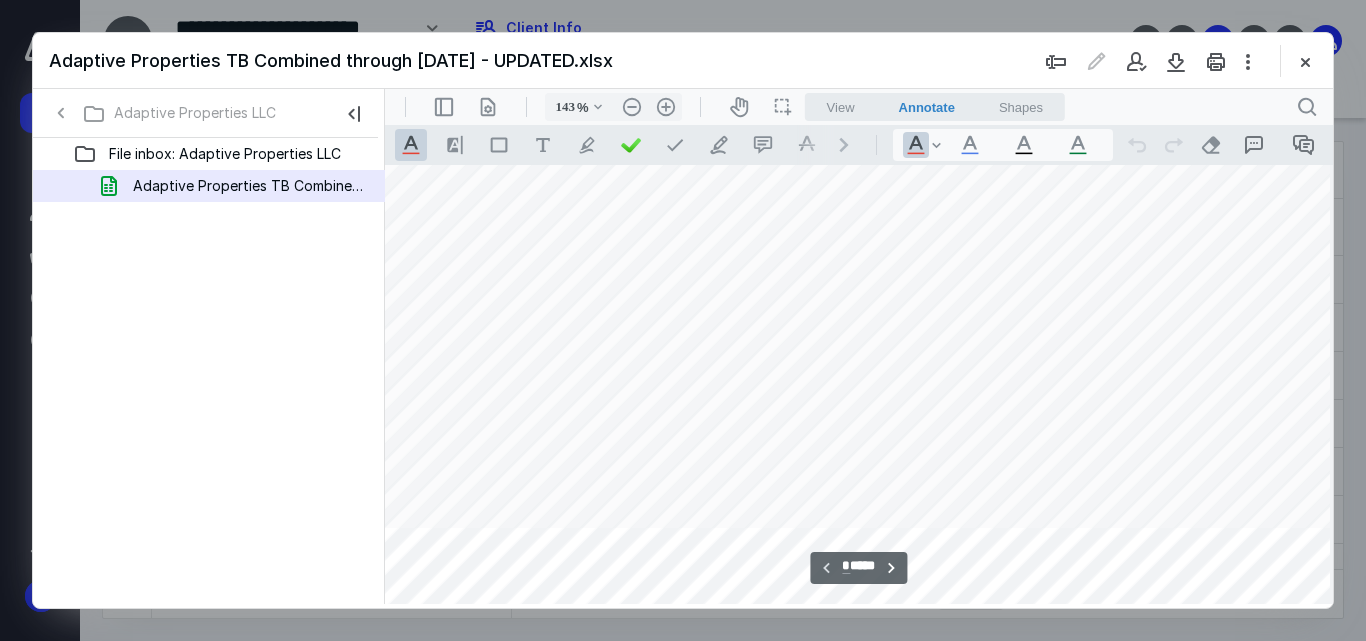 scroll, scrollTop: 600, scrollLeft: 888, axis: both 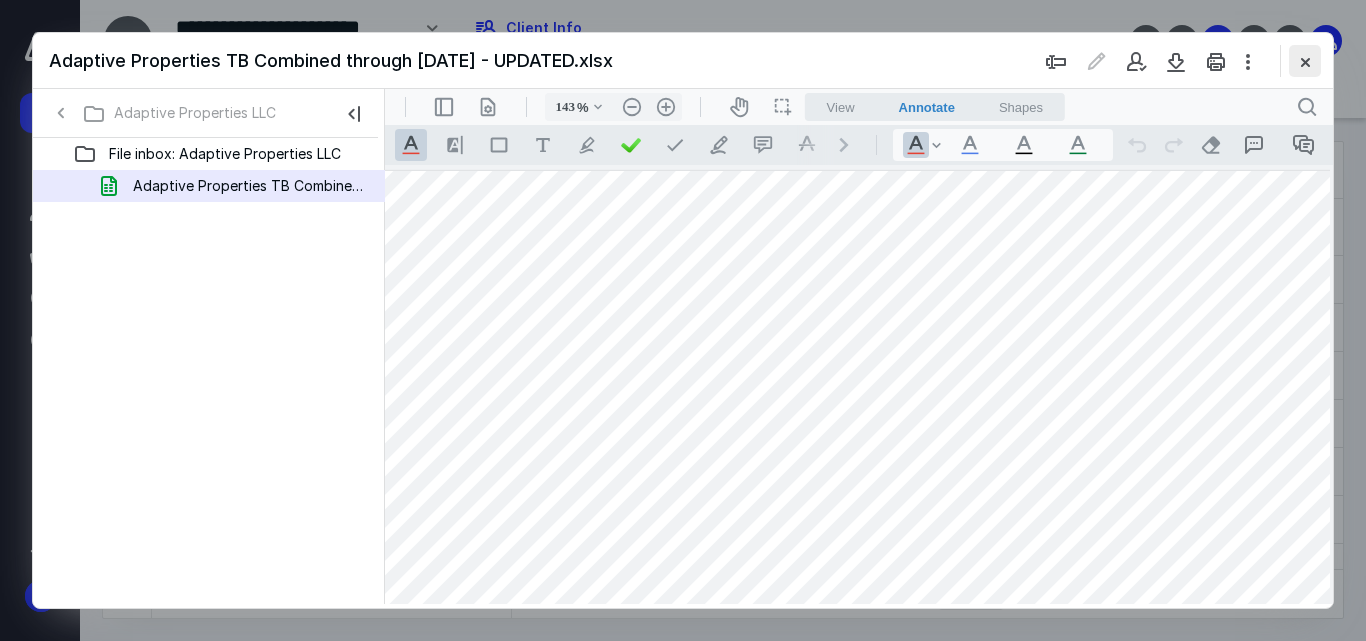 click at bounding box center (1305, 61) 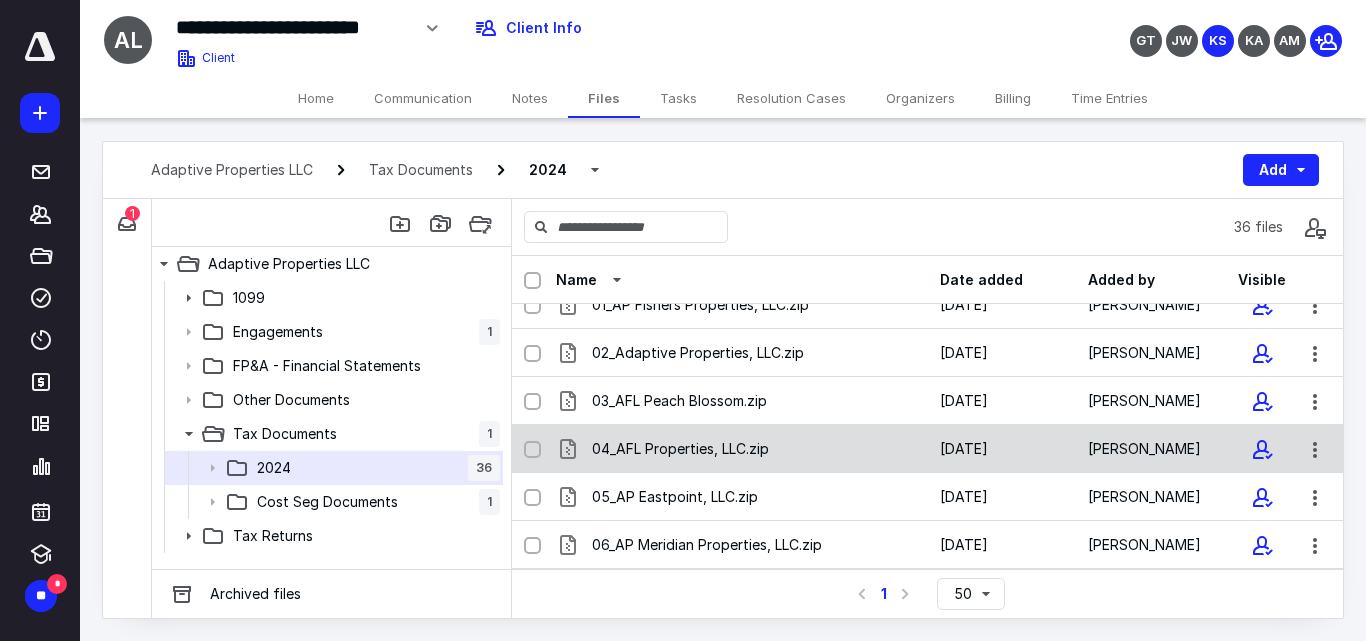 scroll, scrollTop: 0, scrollLeft: 0, axis: both 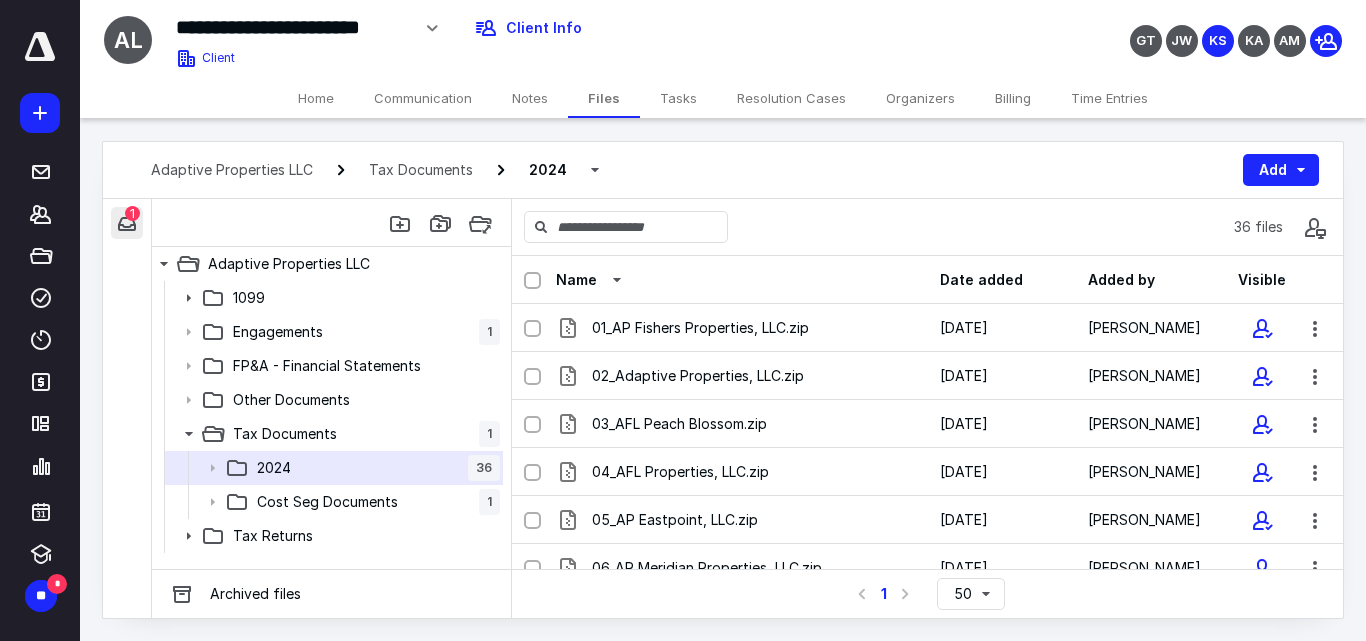 click at bounding box center (127, 223) 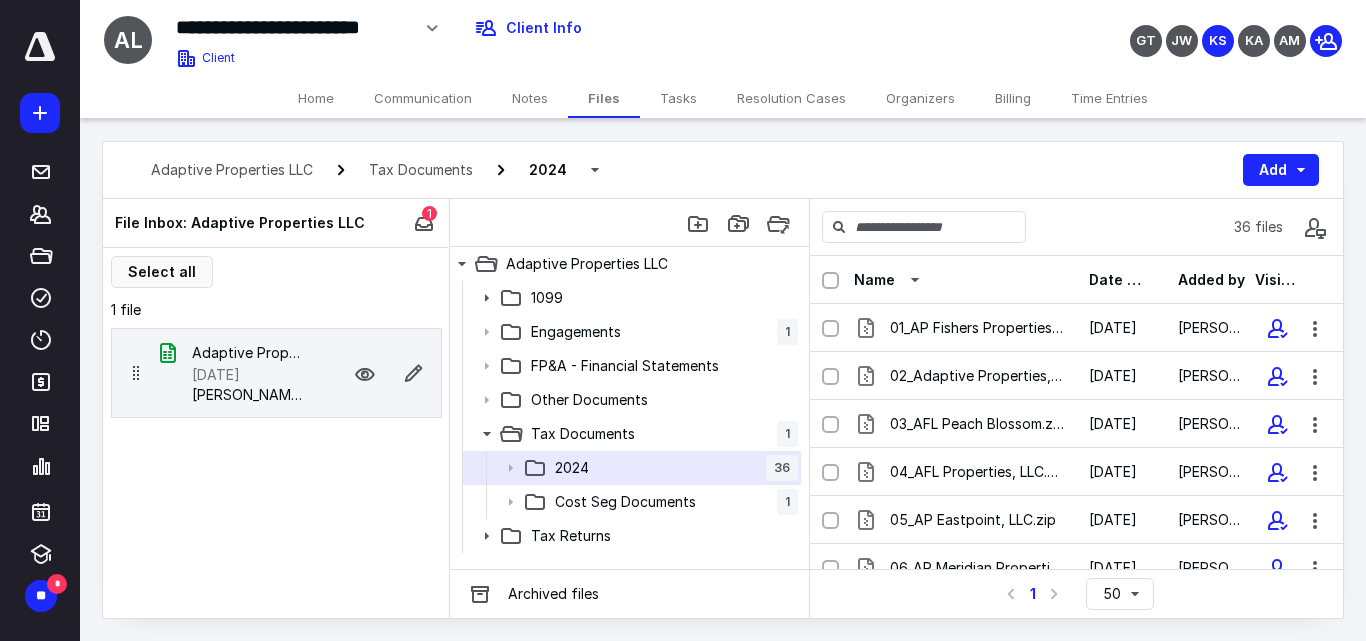 click on "Adaptive Properties TB Combined through 12.31.24 - UPDATED.xlsx" at bounding box center (248, 353) 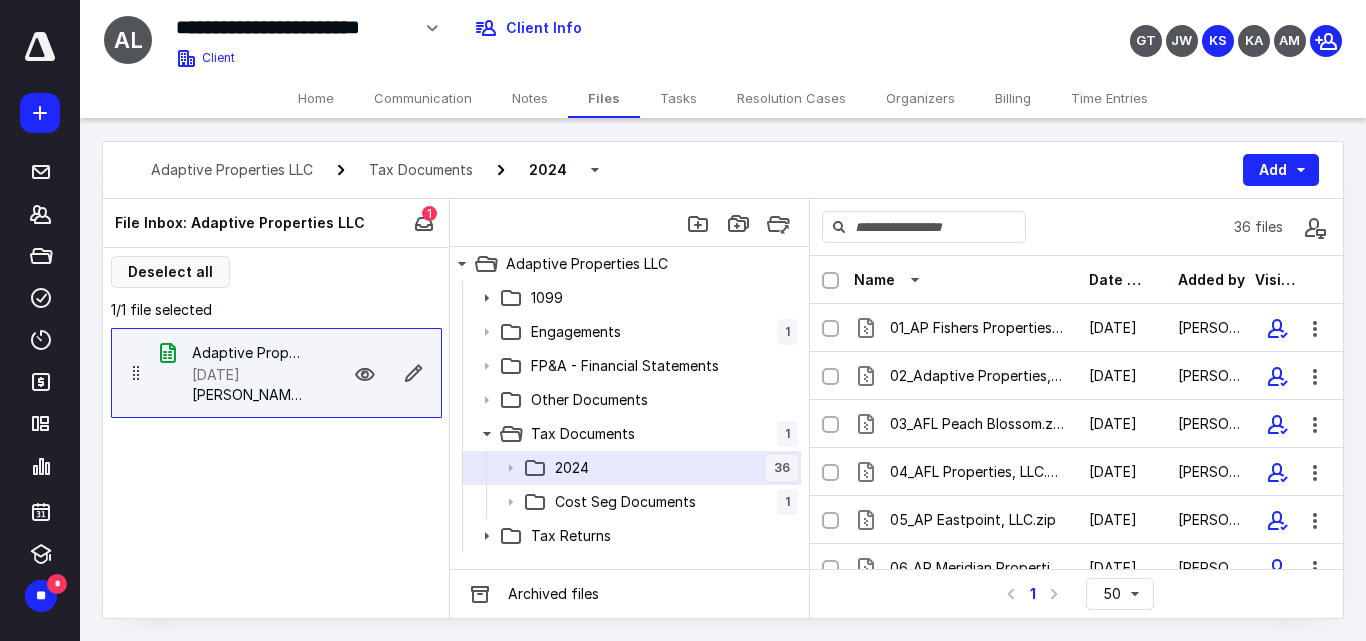 click on "Adaptive Properties TB Combined through 12.31.24 - UPDATED.xlsx" at bounding box center (248, 353) 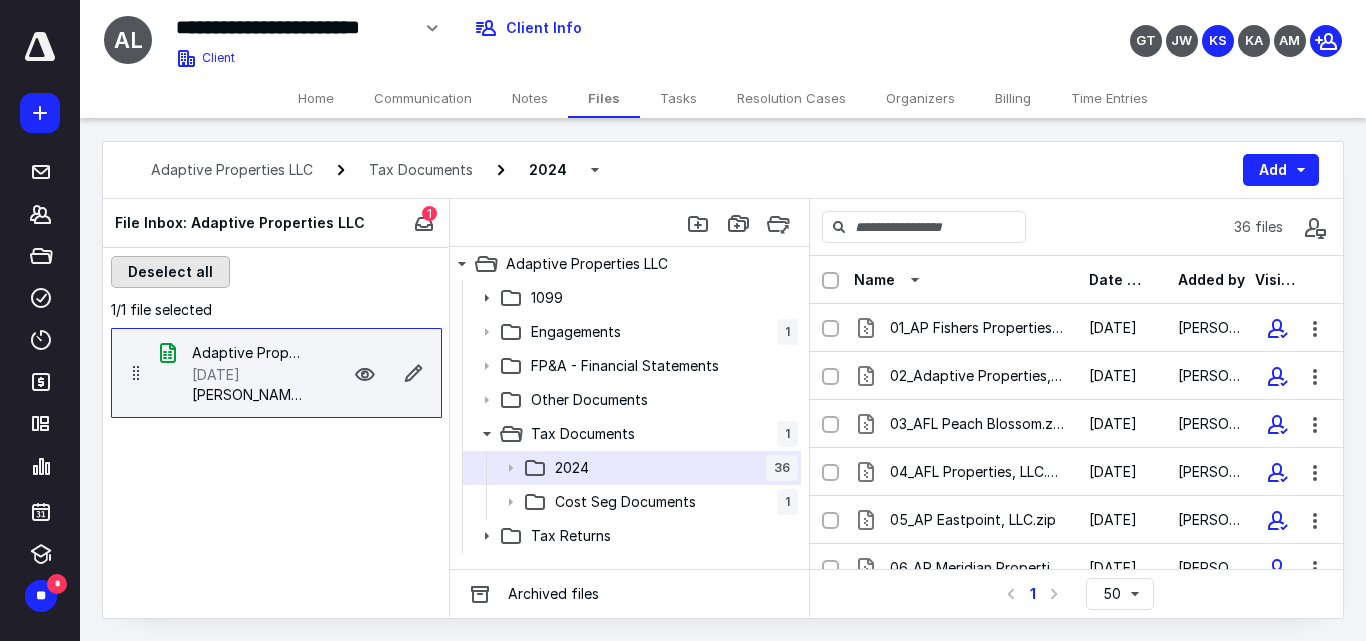 click on "Deselect all" at bounding box center [170, 272] 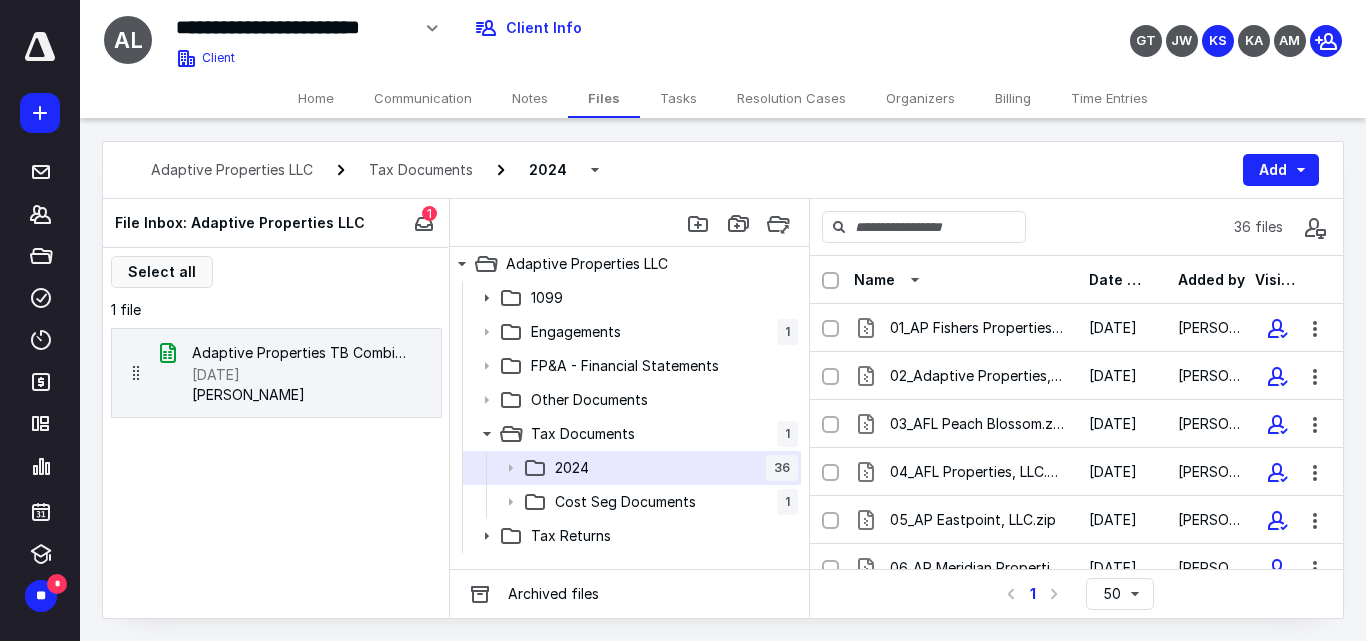 drag, startPoint x: 280, startPoint y: 496, endPoint x: 309, endPoint y: 489, distance: 29.832869 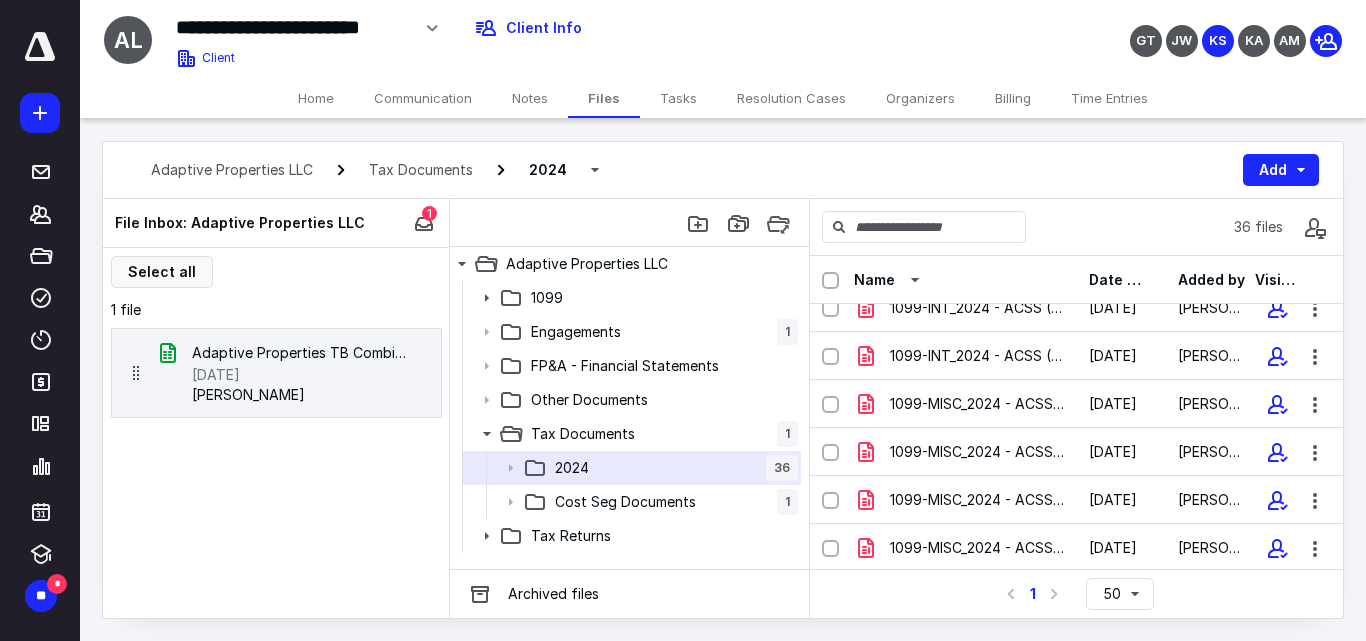 scroll, scrollTop: 0, scrollLeft: 0, axis: both 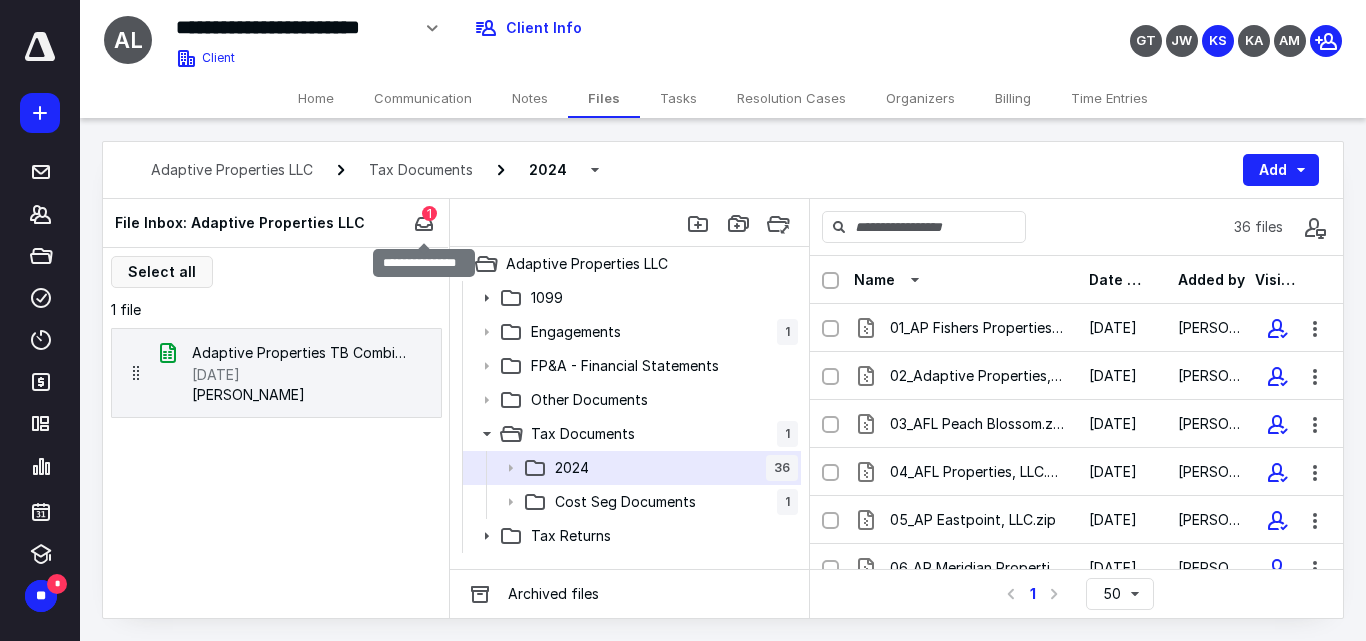 click on "1" at bounding box center [429, 213] 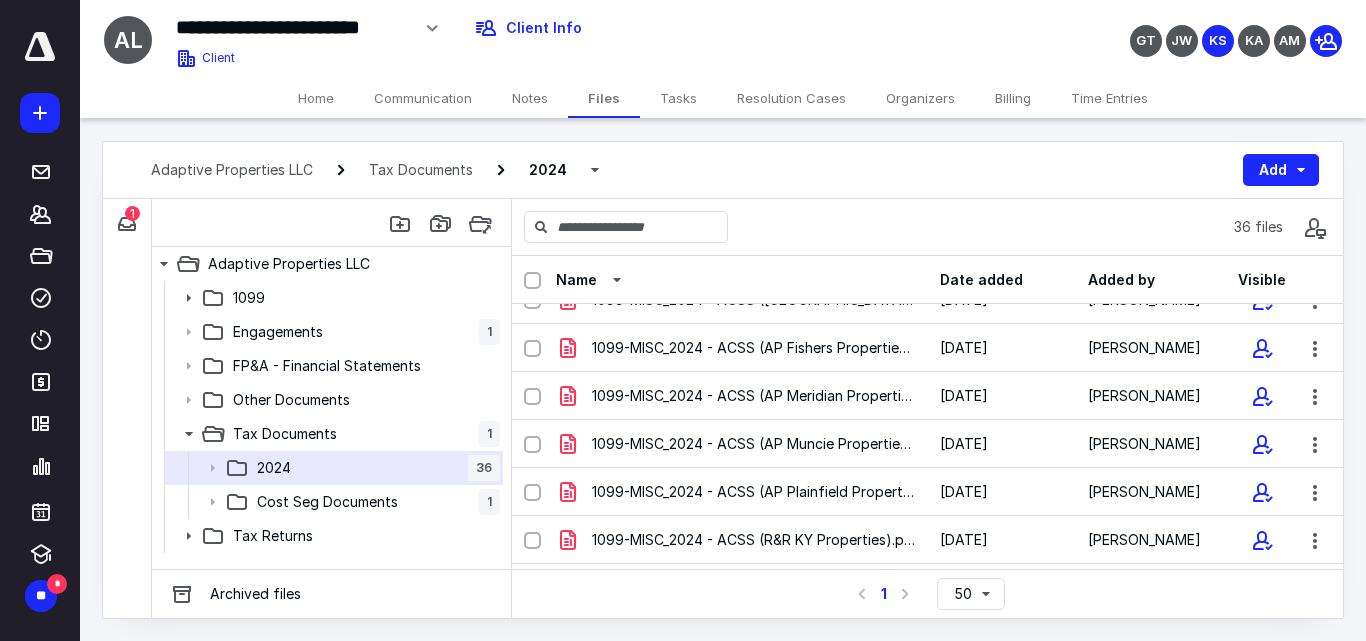 scroll, scrollTop: 0, scrollLeft: 0, axis: both 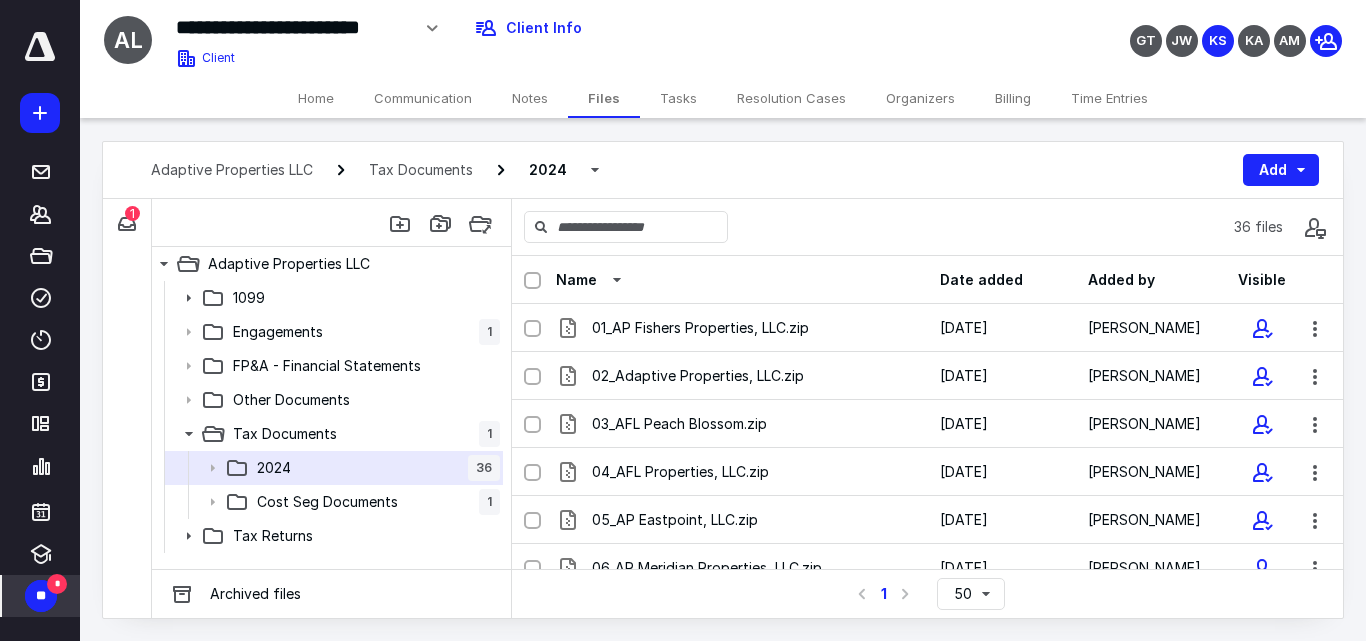 click on "**" at bounding box center [41, 596] 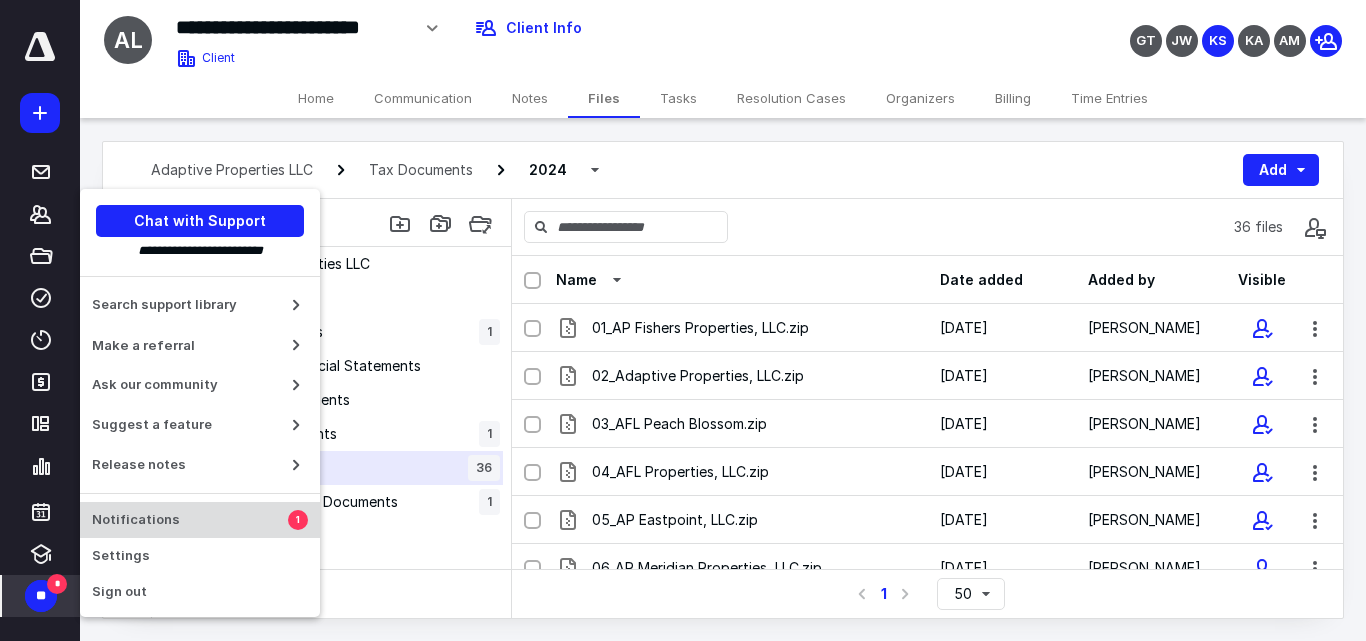 click on "Notifications" at bounding box center [190, 520] 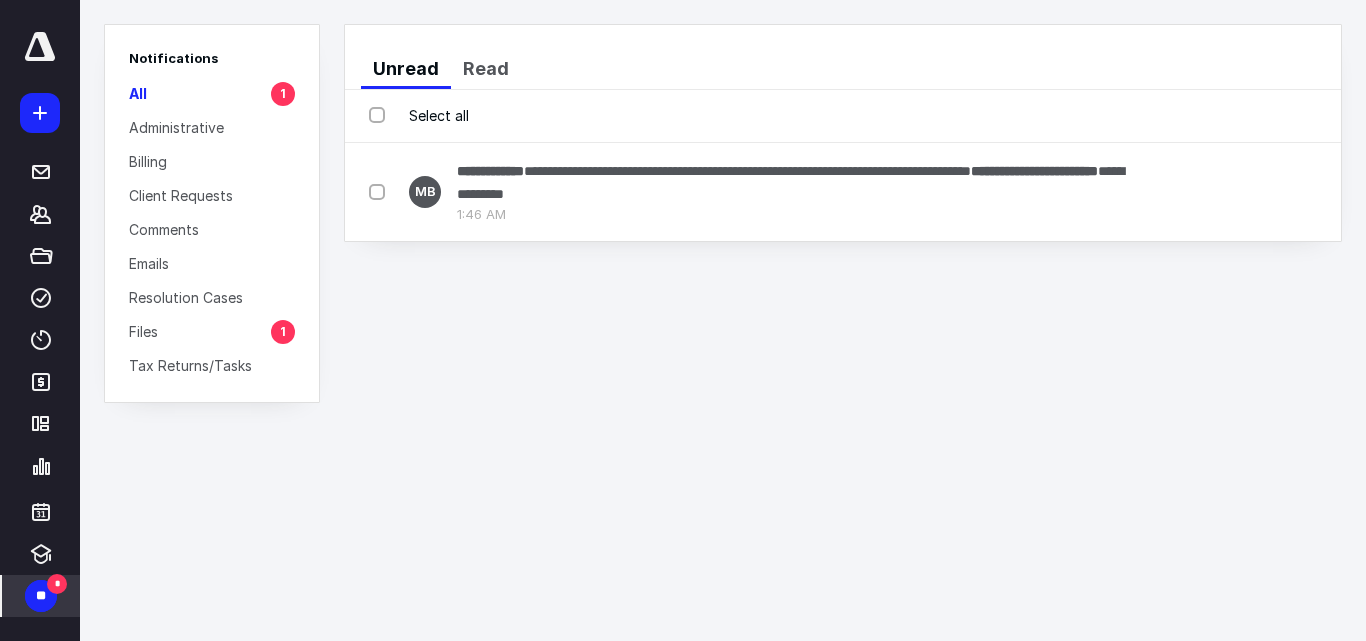 click on "Files 1" at bounding box center [212, 331] 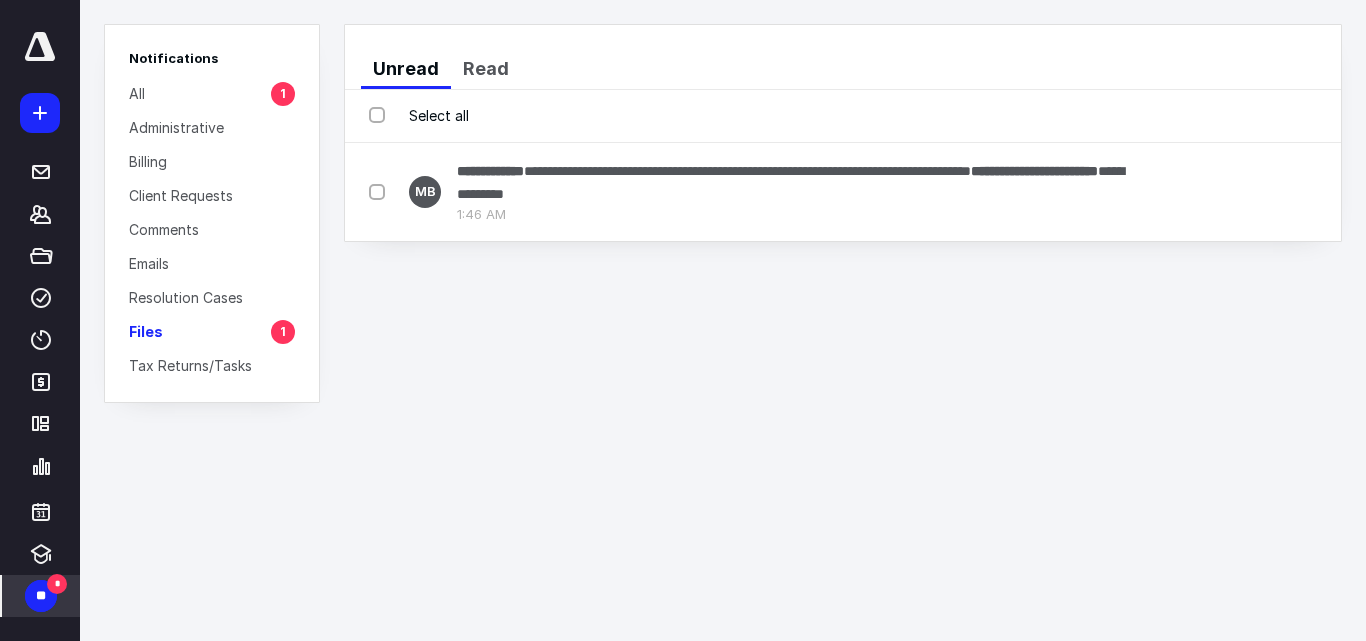 click on "All 1" at bounding box center (212, 93) 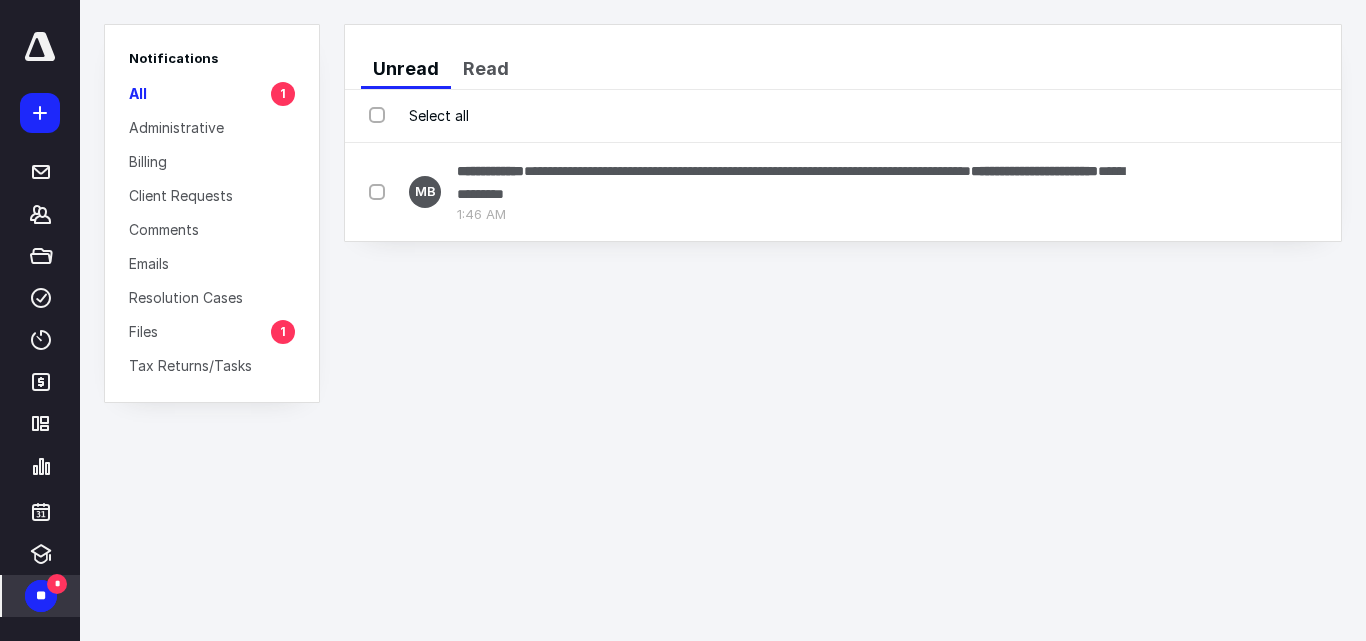 drag, startPoint x: 813, startPoint y: 425, endPoint x: 801, endPoint y: 424, distance: 12.0415945 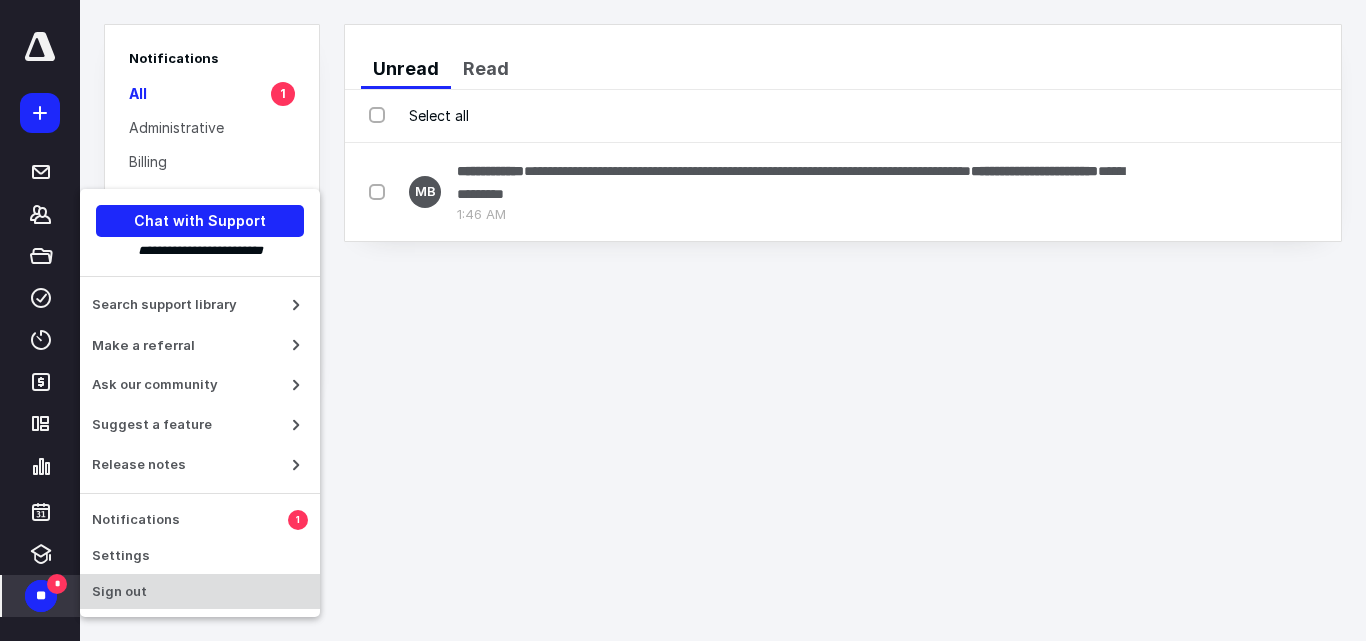 click on "Sign out" at bounding box center (200, 592) 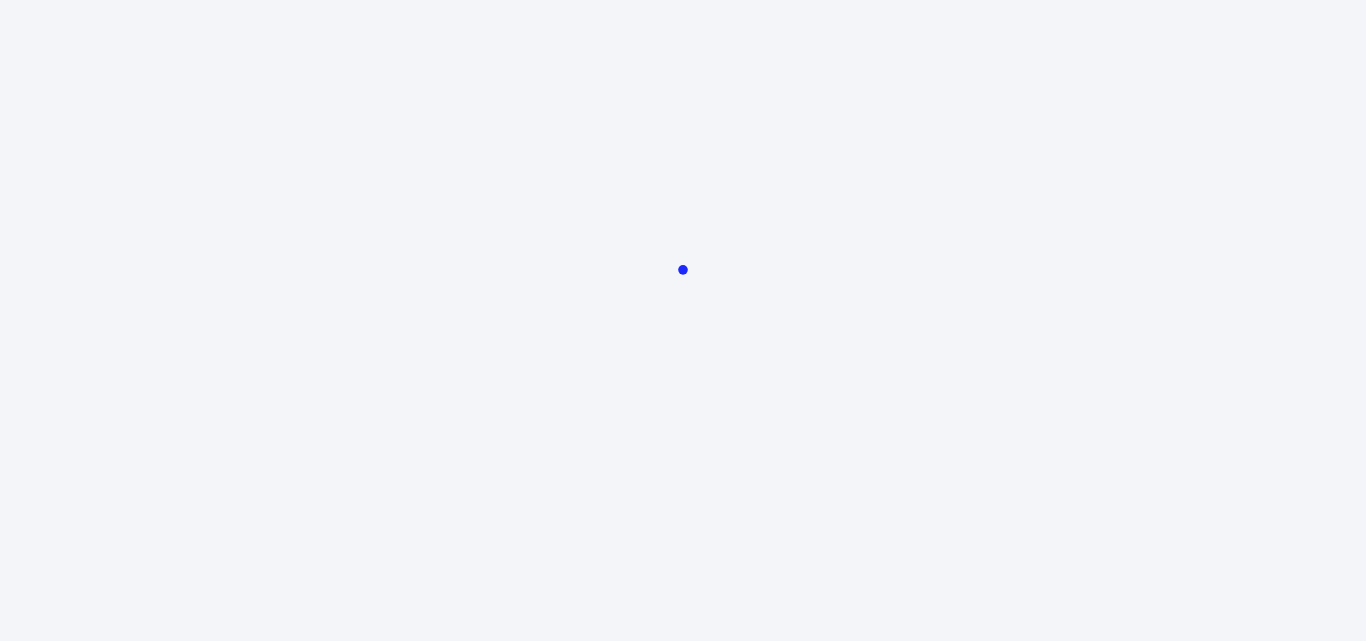 scroll, scrollTop: 0, scrollLeft: 0, axis: both 